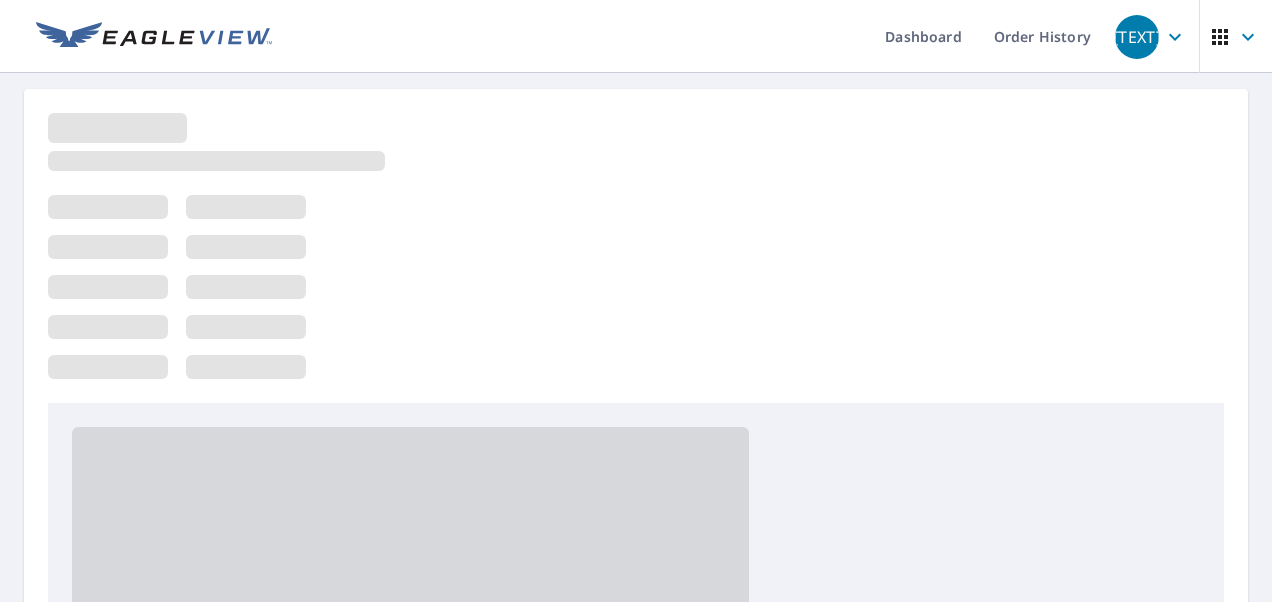 scroll, scrollTop: 0, scrollLeft: 0, axis: both 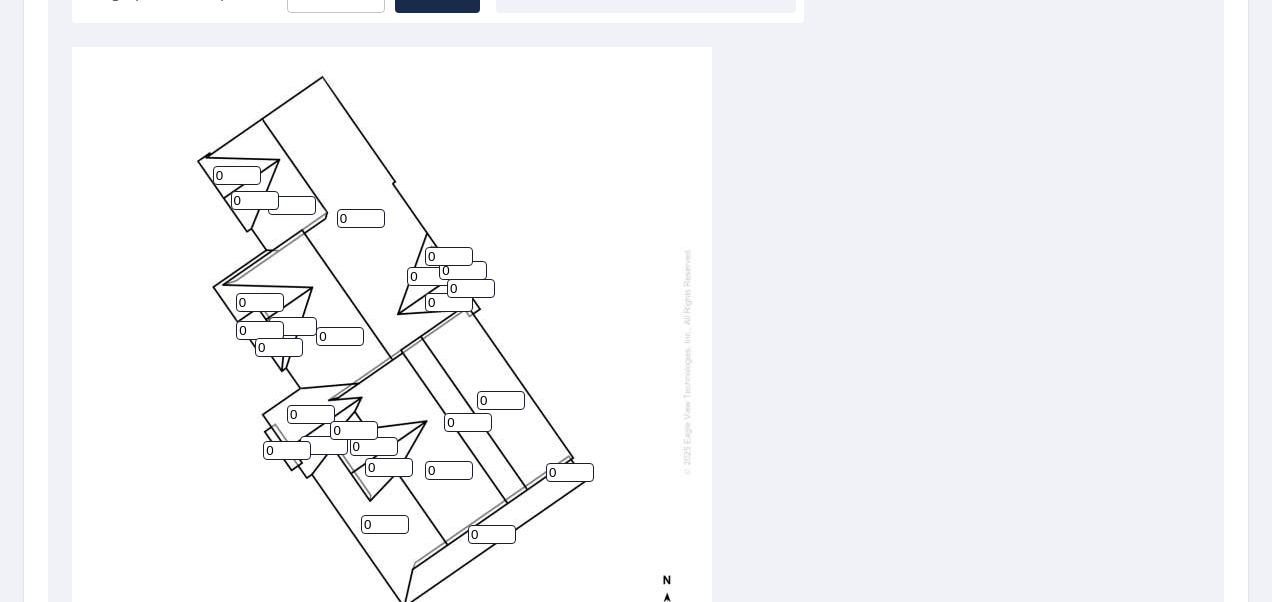 click on "0" at bounding box center [237, 175] 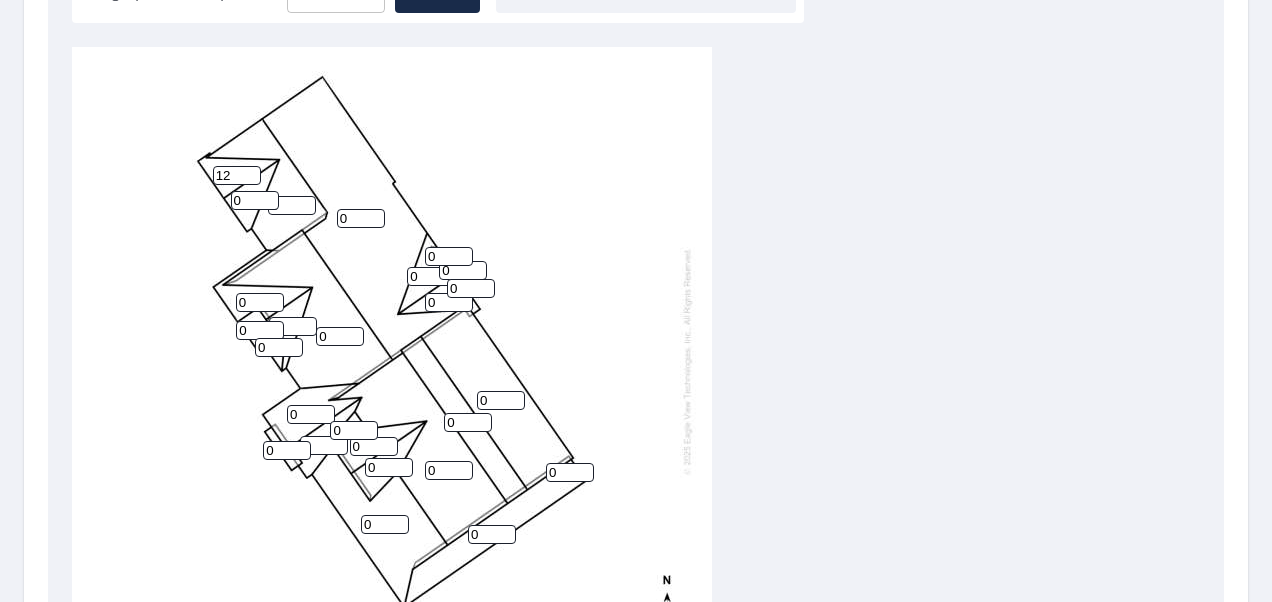 type on "12" 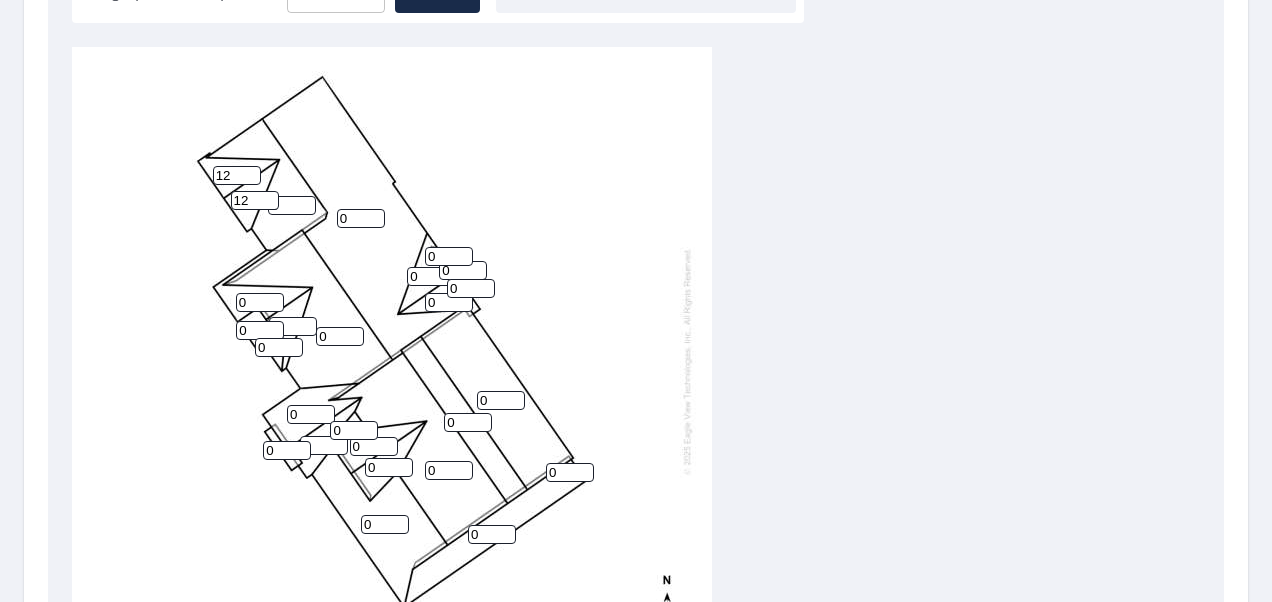 type on "12" 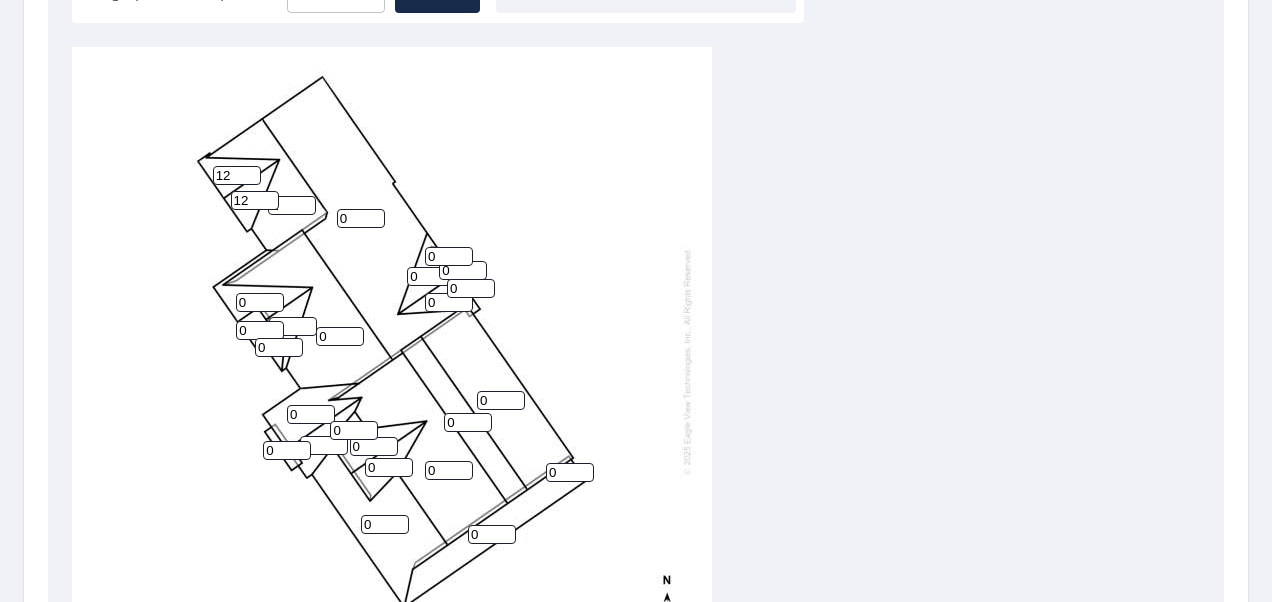 click on "0" at bounding box center [292, 205] 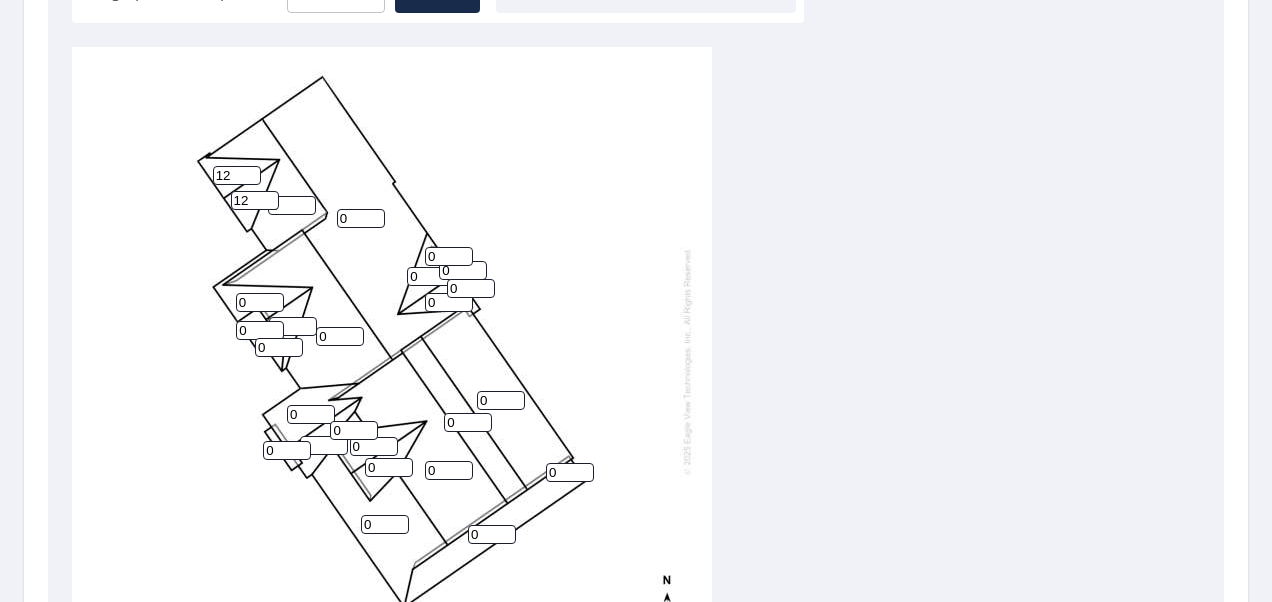 drag, startPoint x: 297, startPoint y: 205, endPoint x: 248, endPoint y: 216, distance: 50.219517 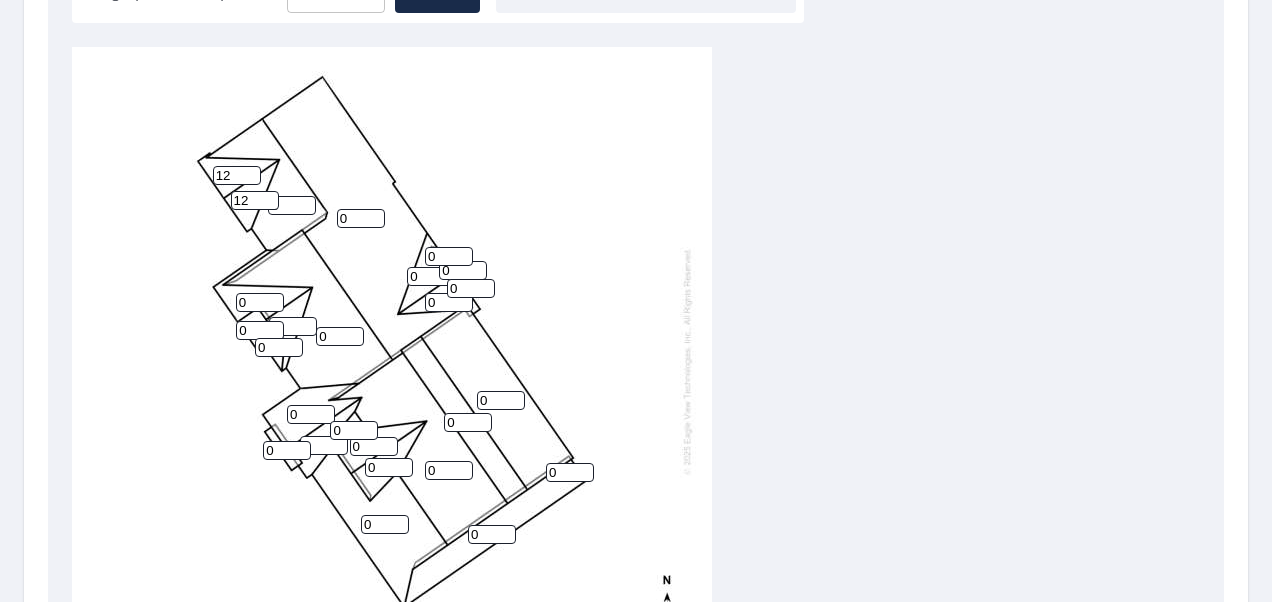 type on "6" 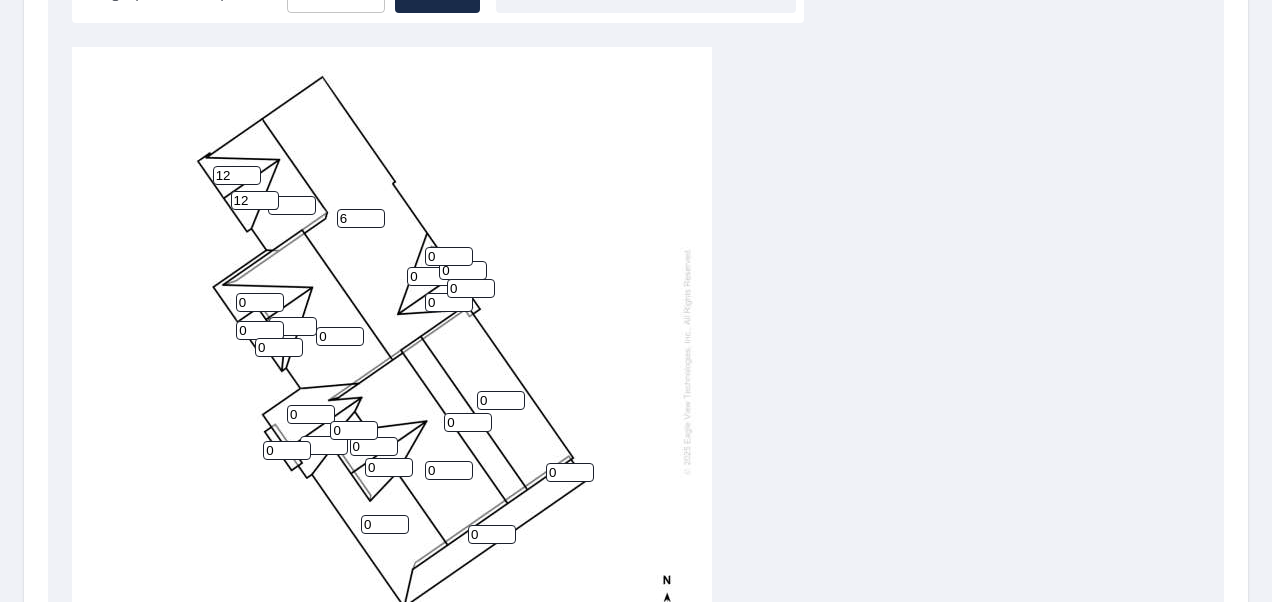 type on "6" 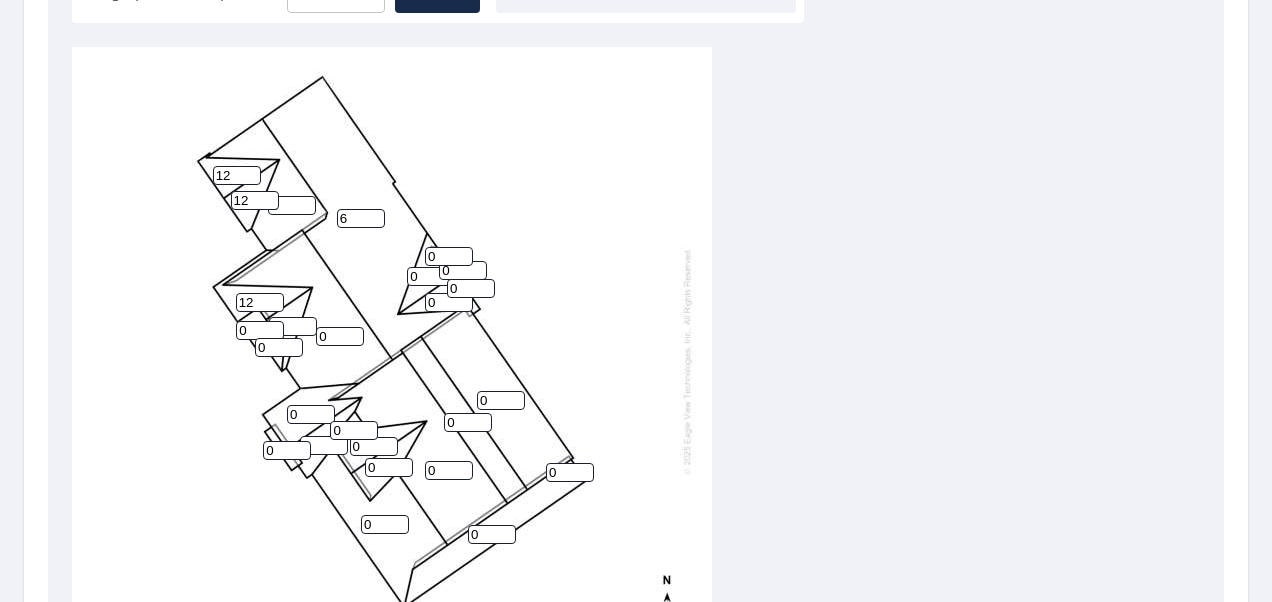 type on "12" 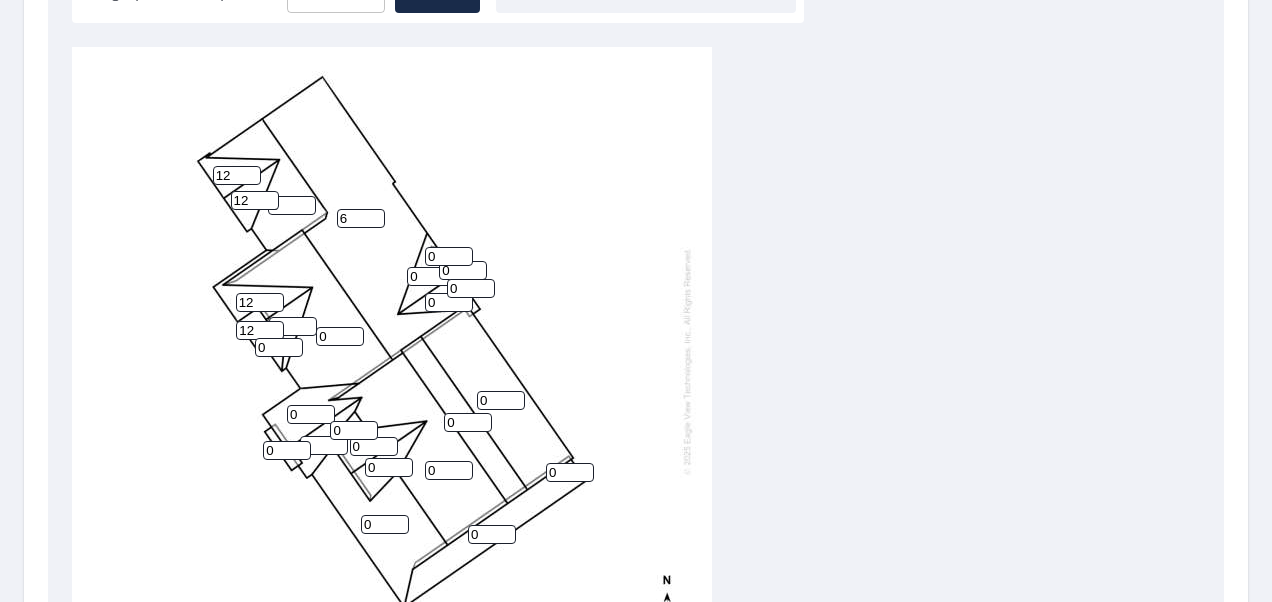 type on "12" 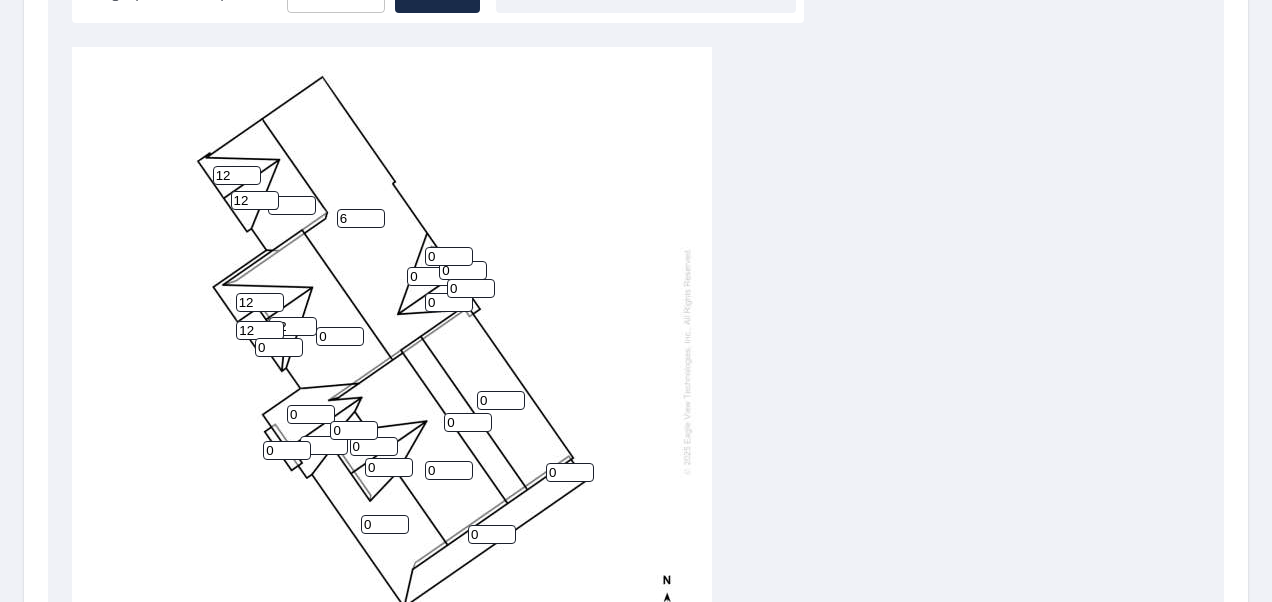 type on "12" 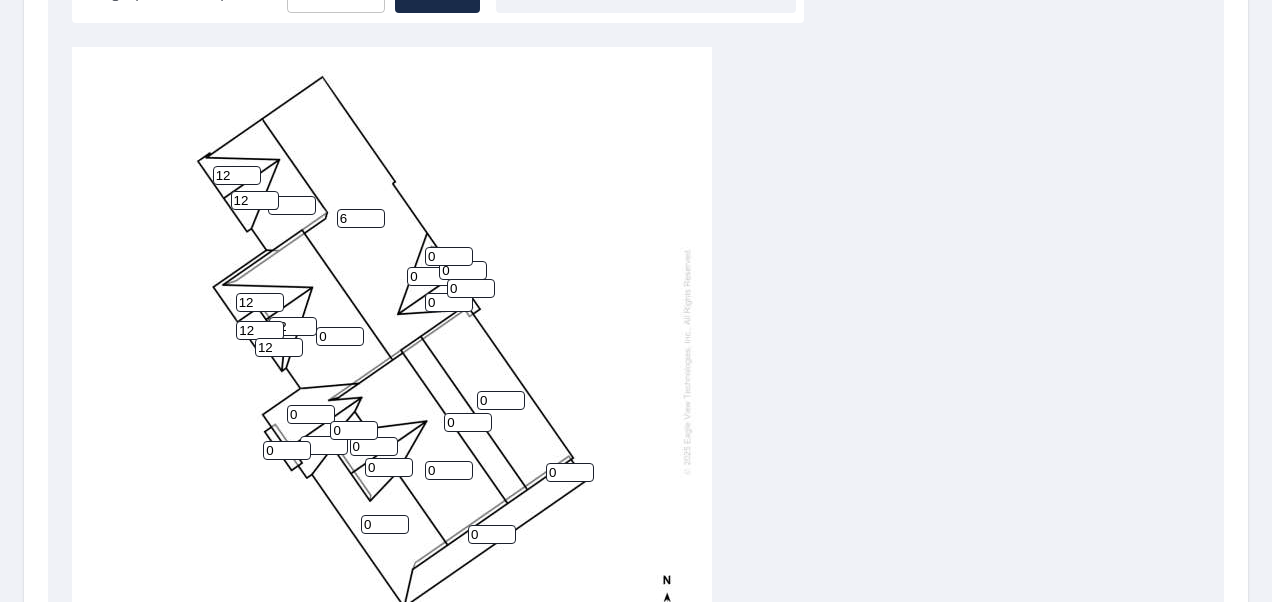type on "12" 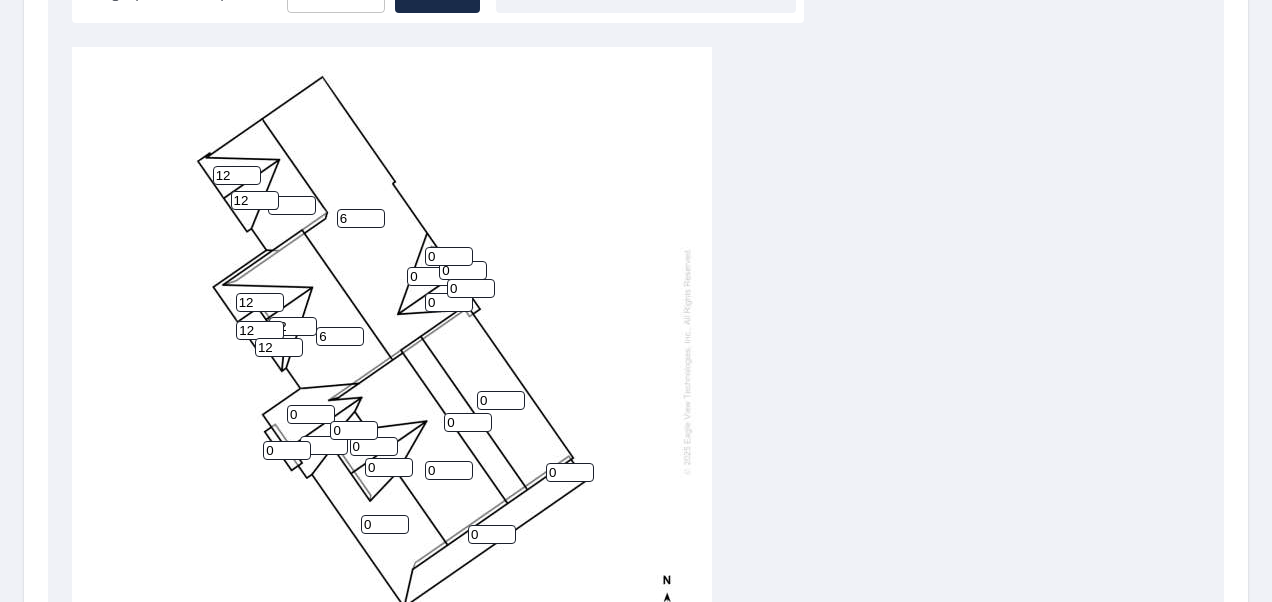 type on "6" 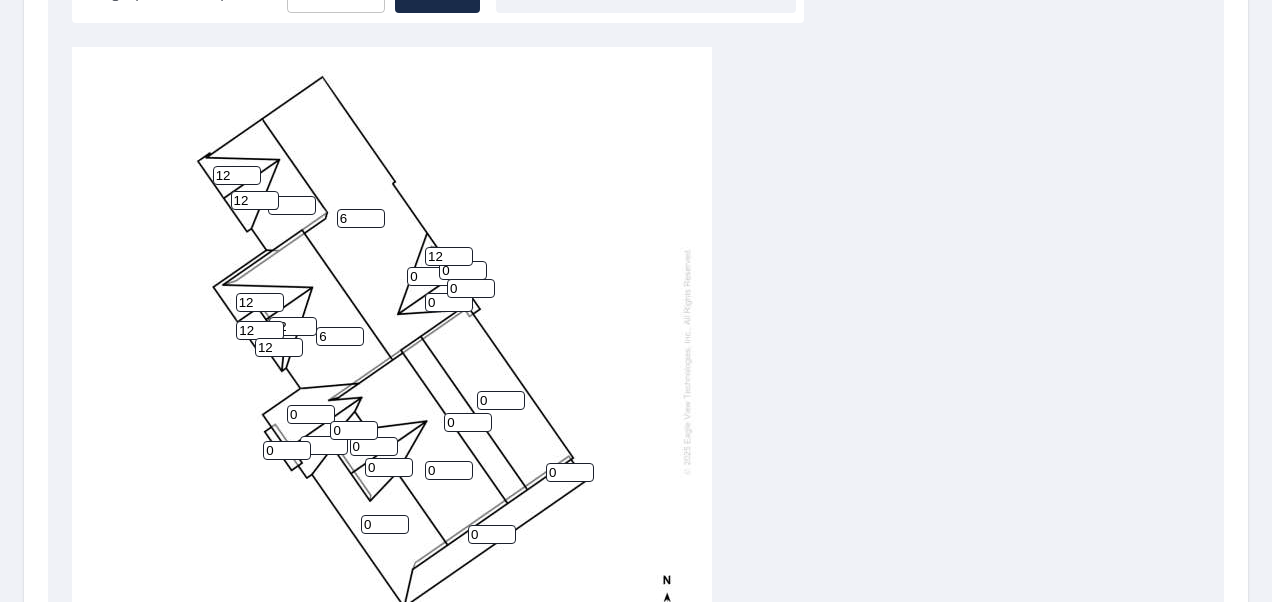 type on "12" 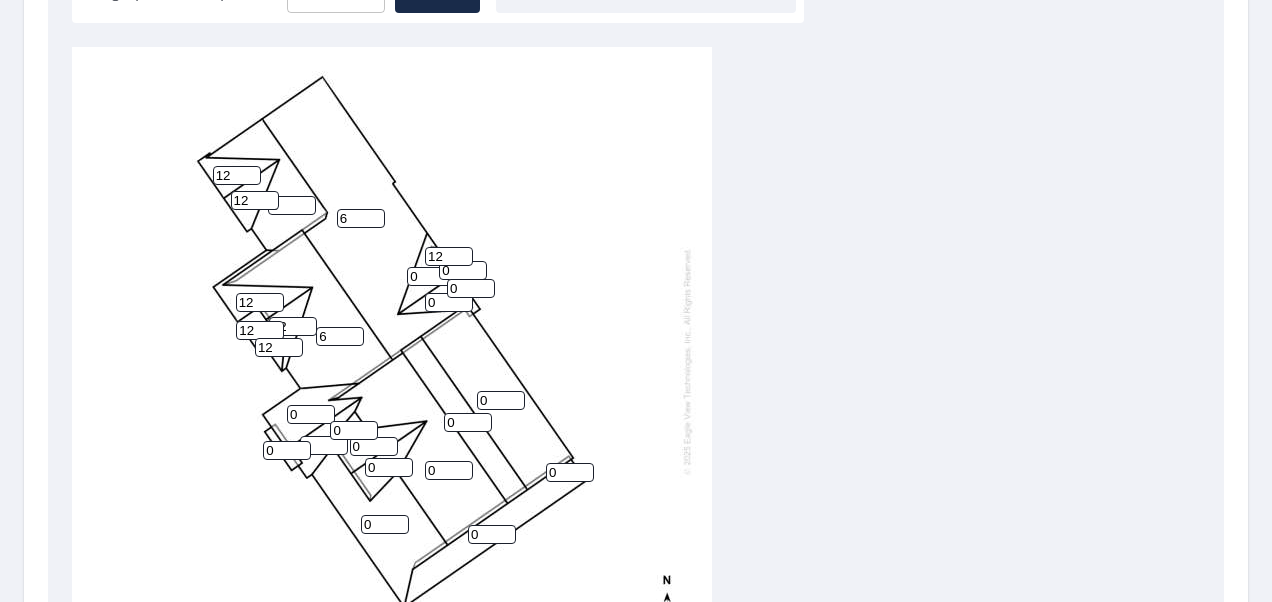 drag, startPoint x: 429, startPoint y: 281, endPoint x: 393, endPoint y: 285, distance: 36.221542 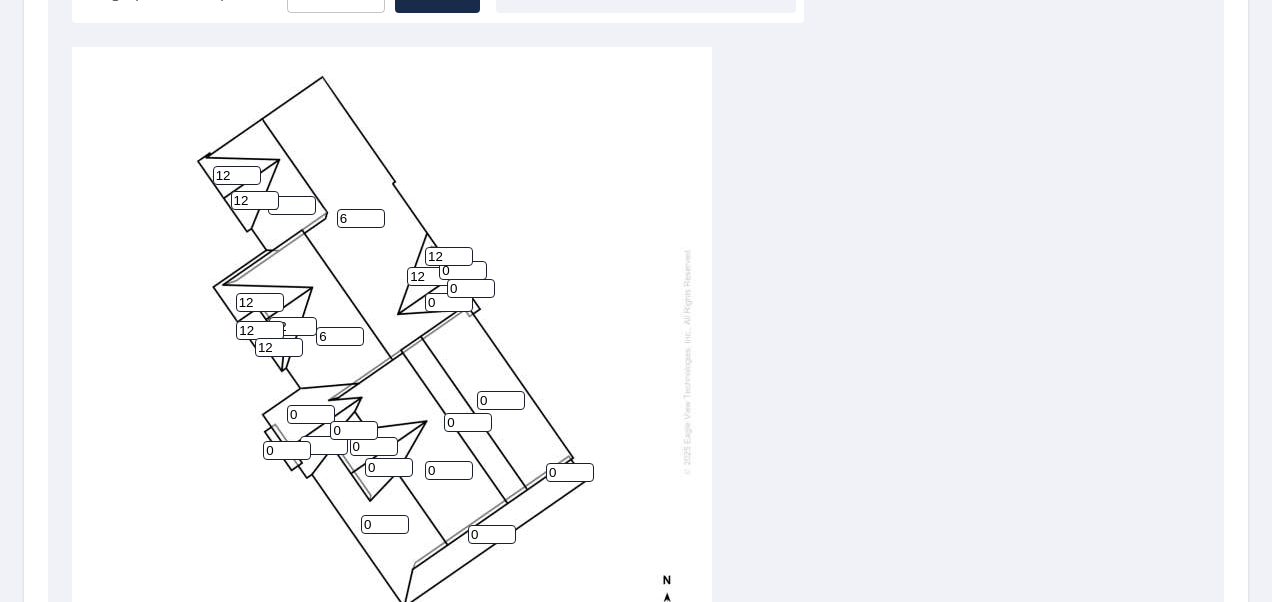 type on "12" 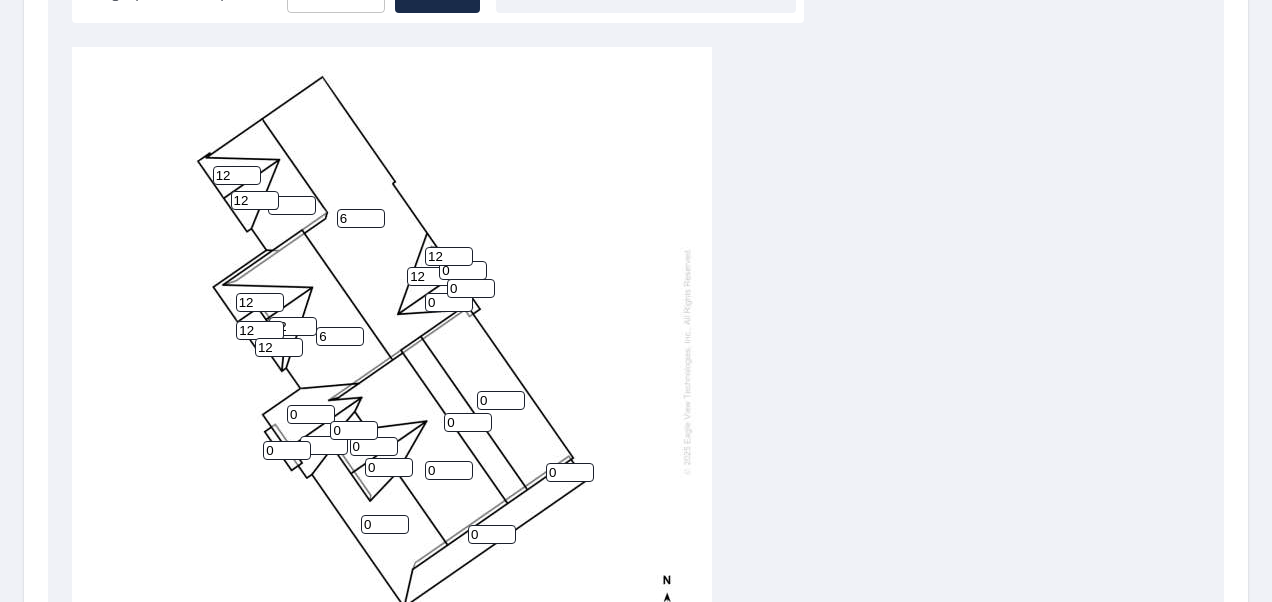 drag, startPoint x: 460, startPoint y: 274, endPoint x: 414, endPoint y: 280, distance: 46.389652 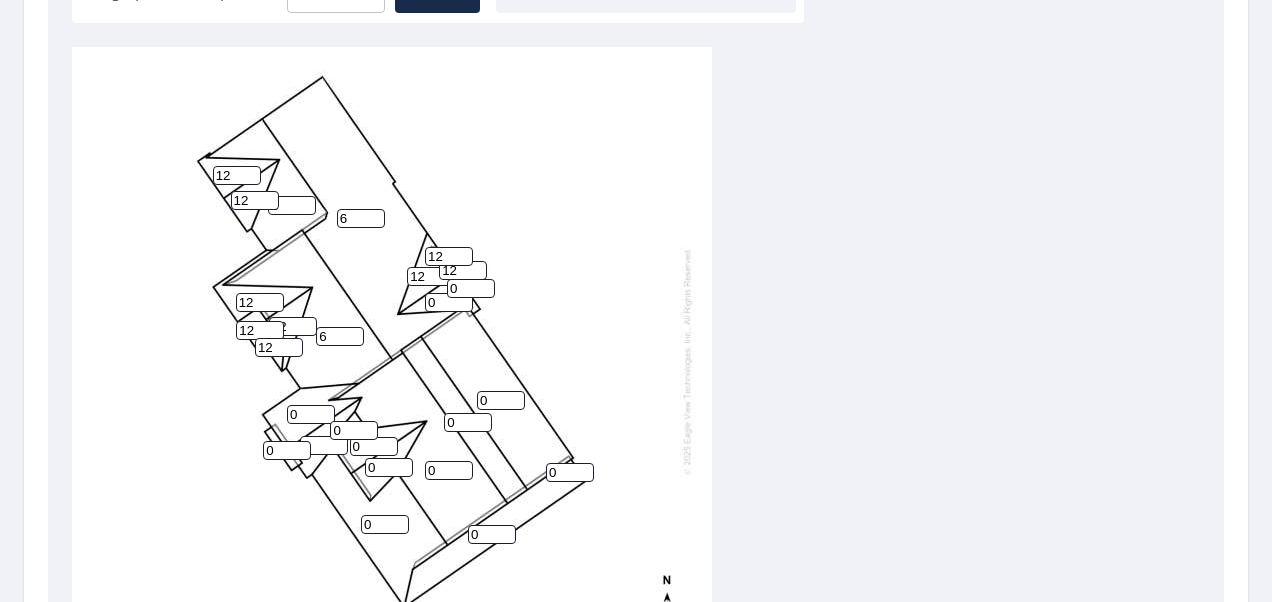 type on "12" 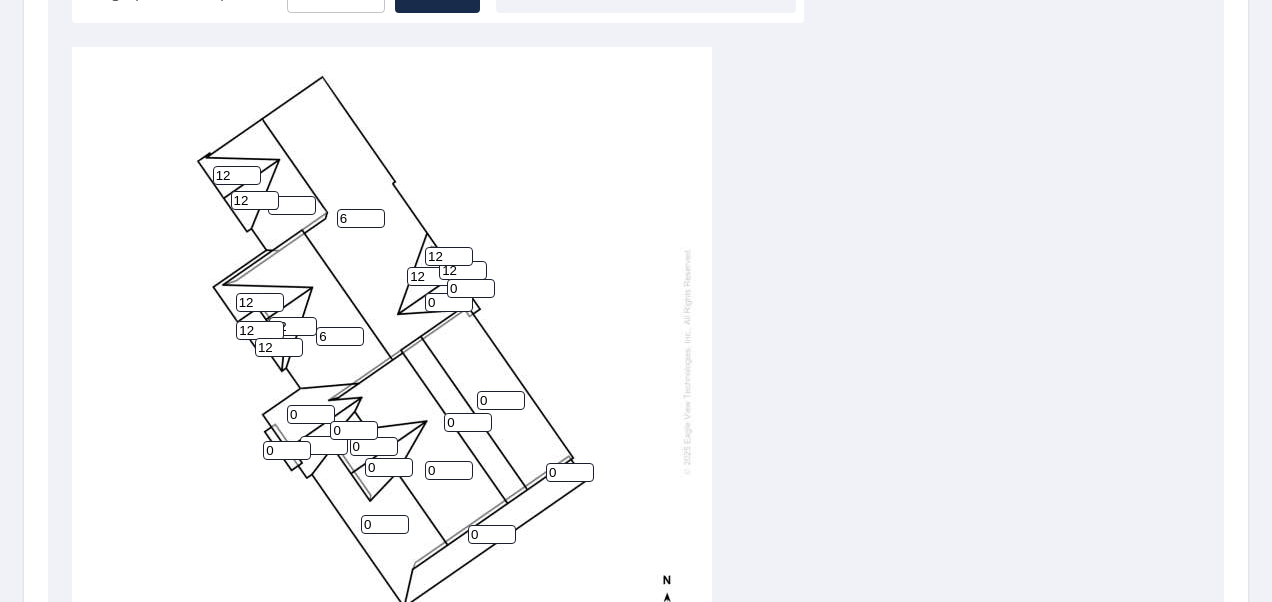 drag, startPoint x: 470, startPoint y: 294, endPoint x: 444, endPoint y: 297, distance: 26.172504 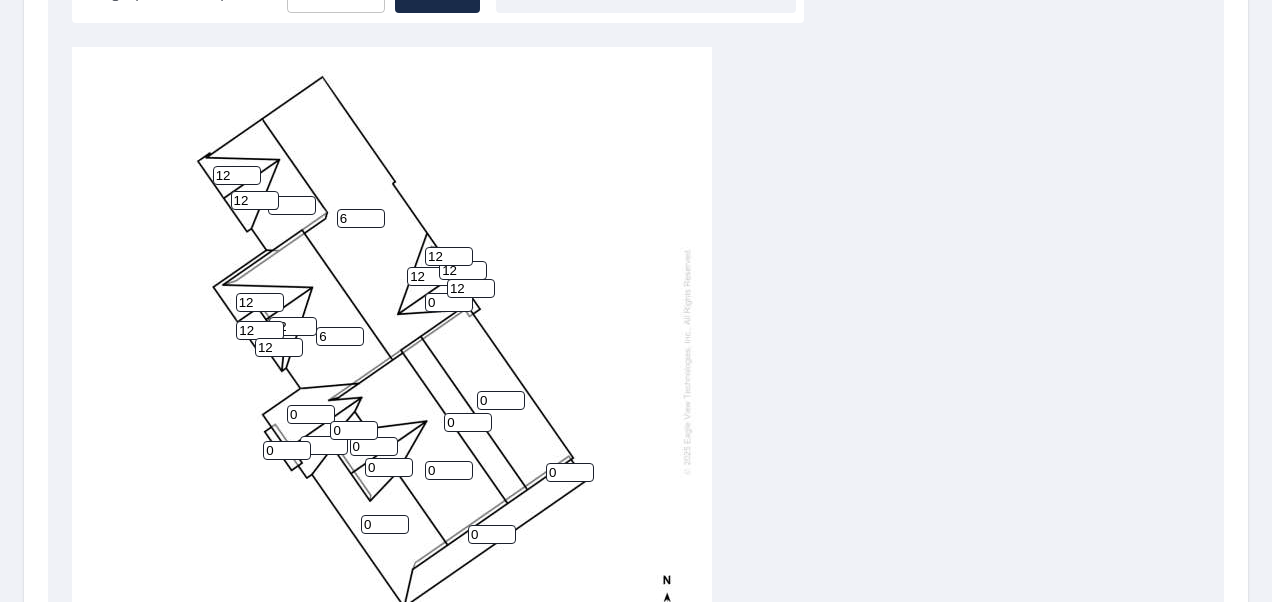 type on "12" 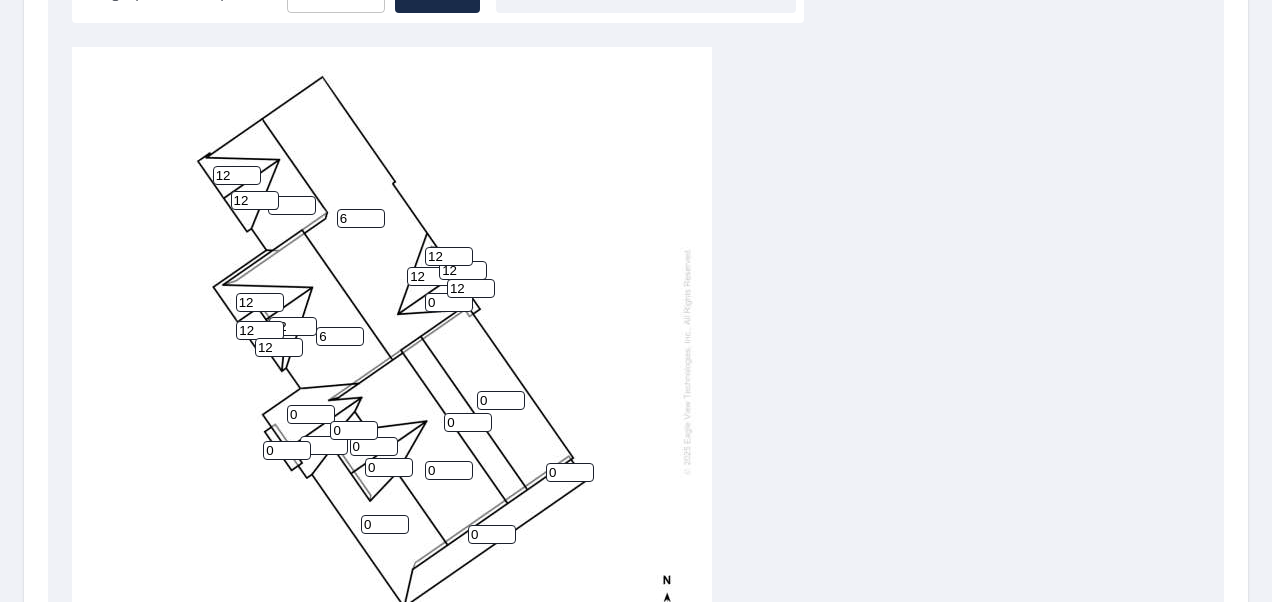 drag, startPoint x: 444, startPoint y: 307, endPoint x: 414, endPoint y: 311, distance: 30.265491 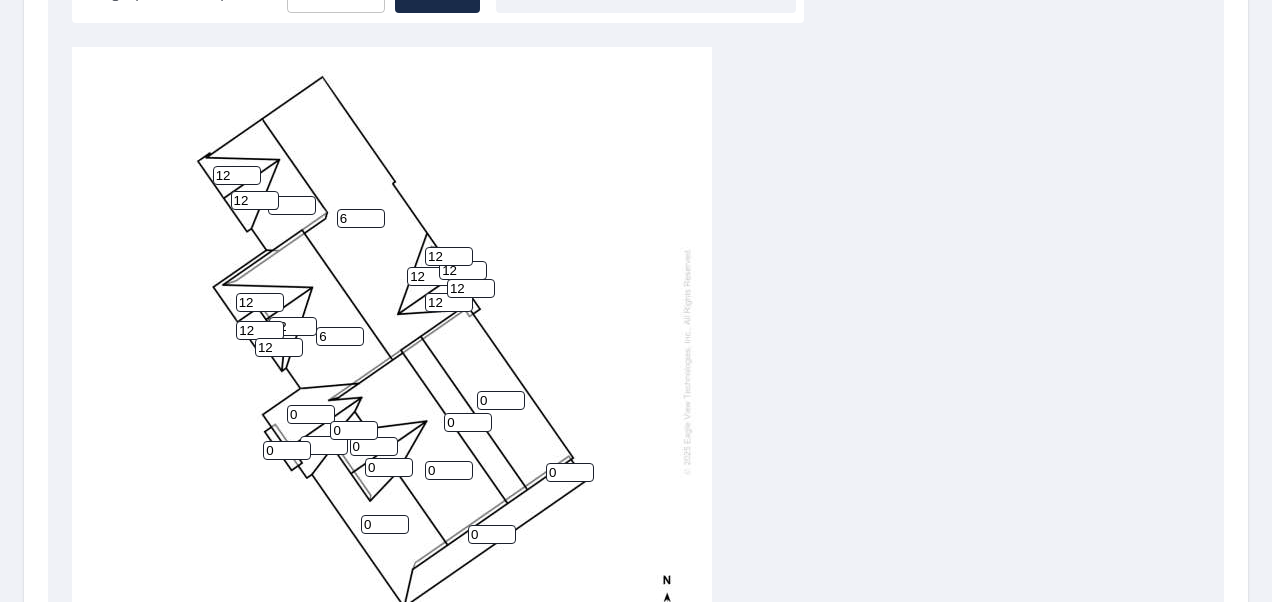 scroll, scrollTop: 20, scrollLeft: 0, axis: vertical 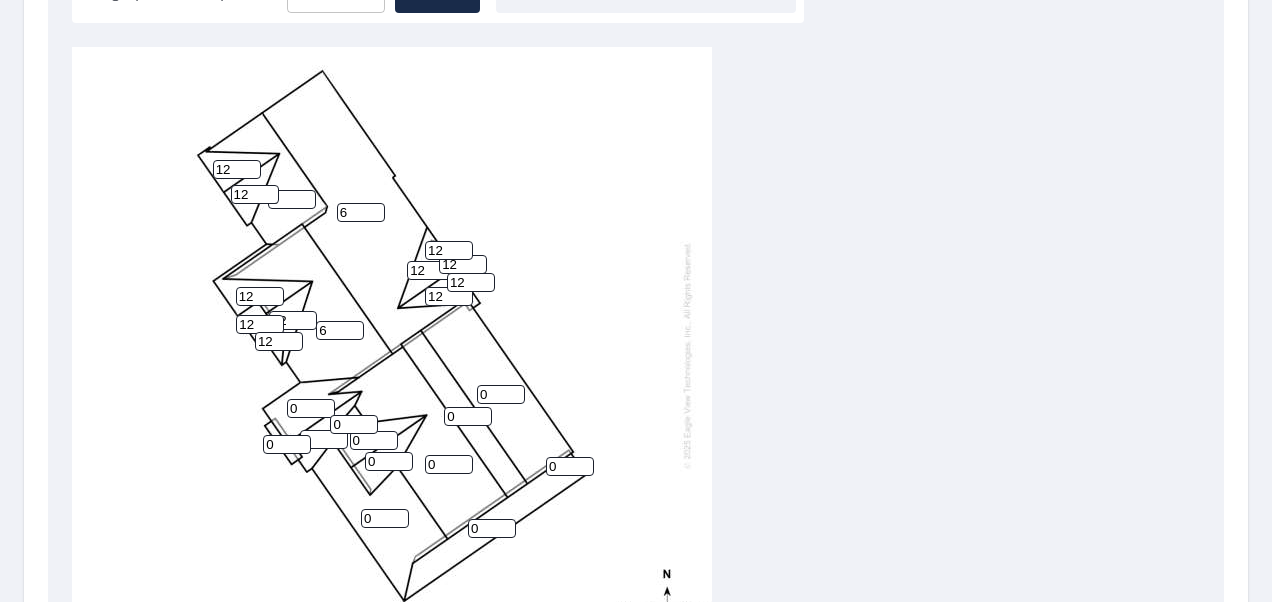 type on "12" 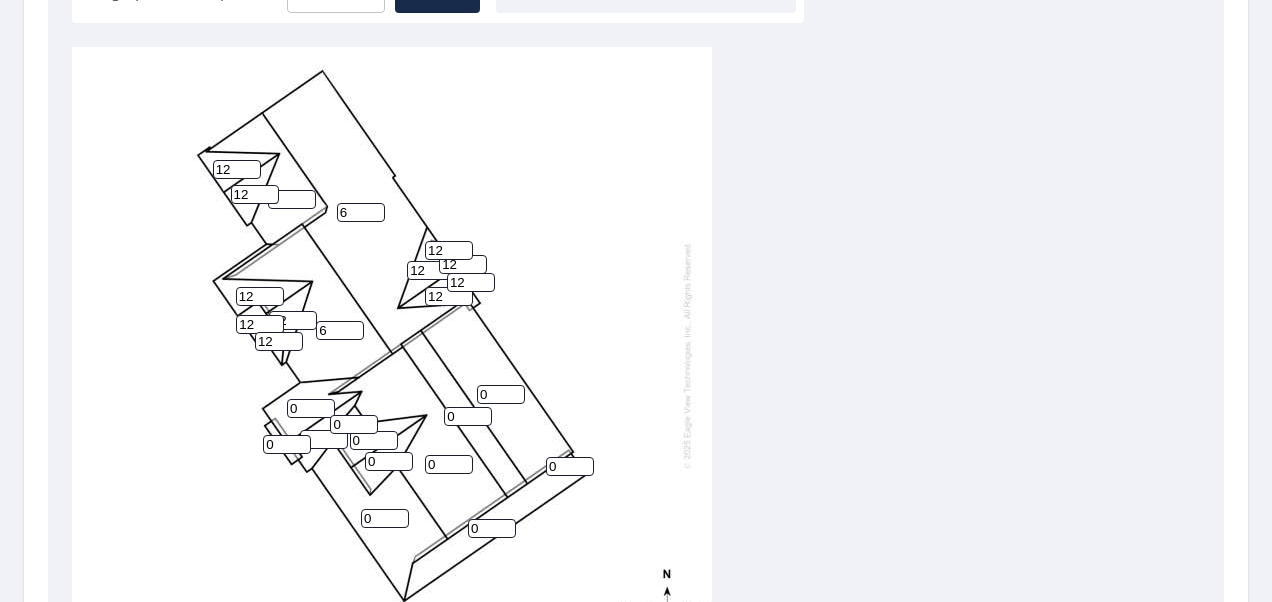 drag, startPoint x: 313, startPoint y: 392, endPoint x: 262, endPoint y: 396, distance: 51.156624 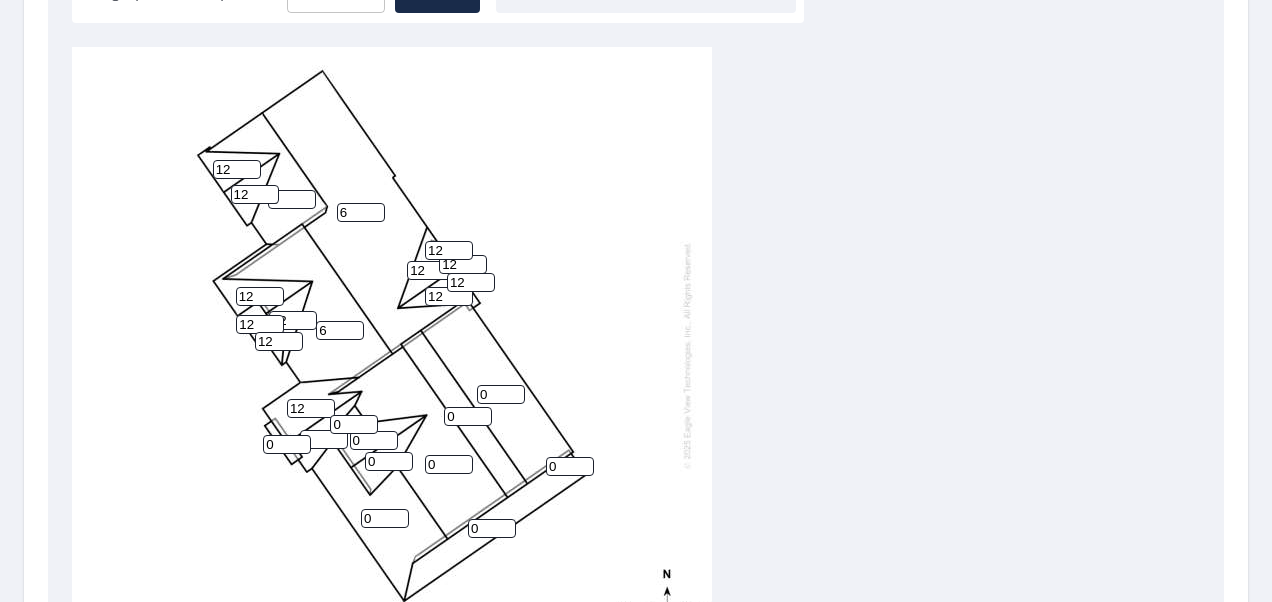 type on "12" 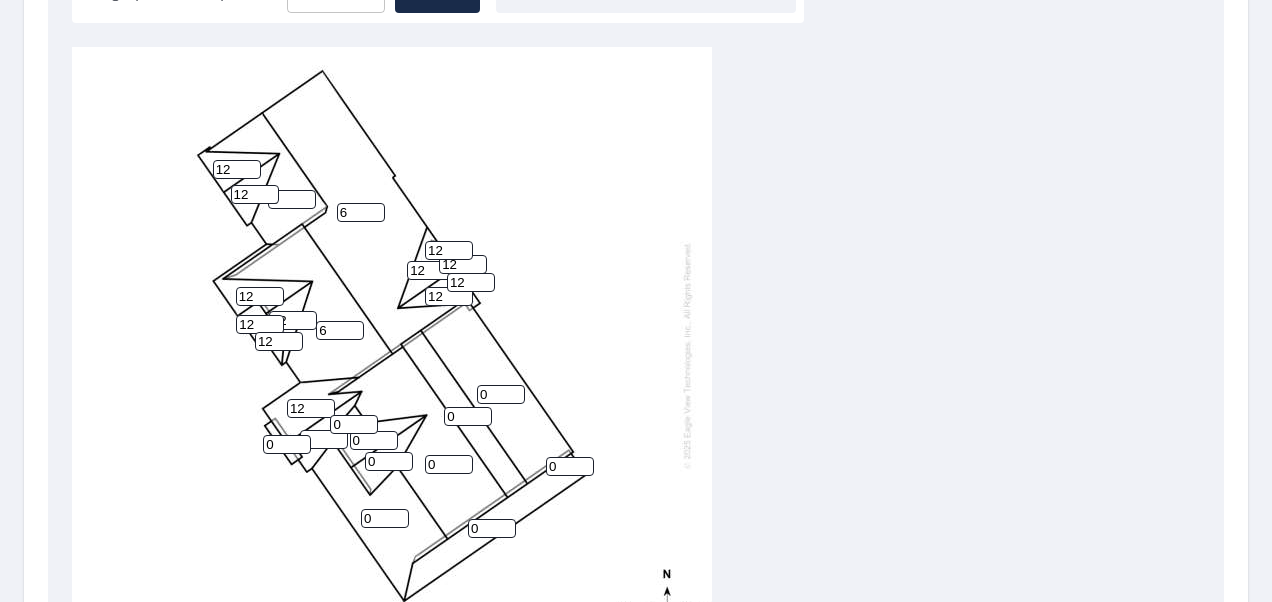 drag, startPoint x: 286, startPoint y: 433, endPoint x: 232, endPoint y: 442, distance: 54.74486 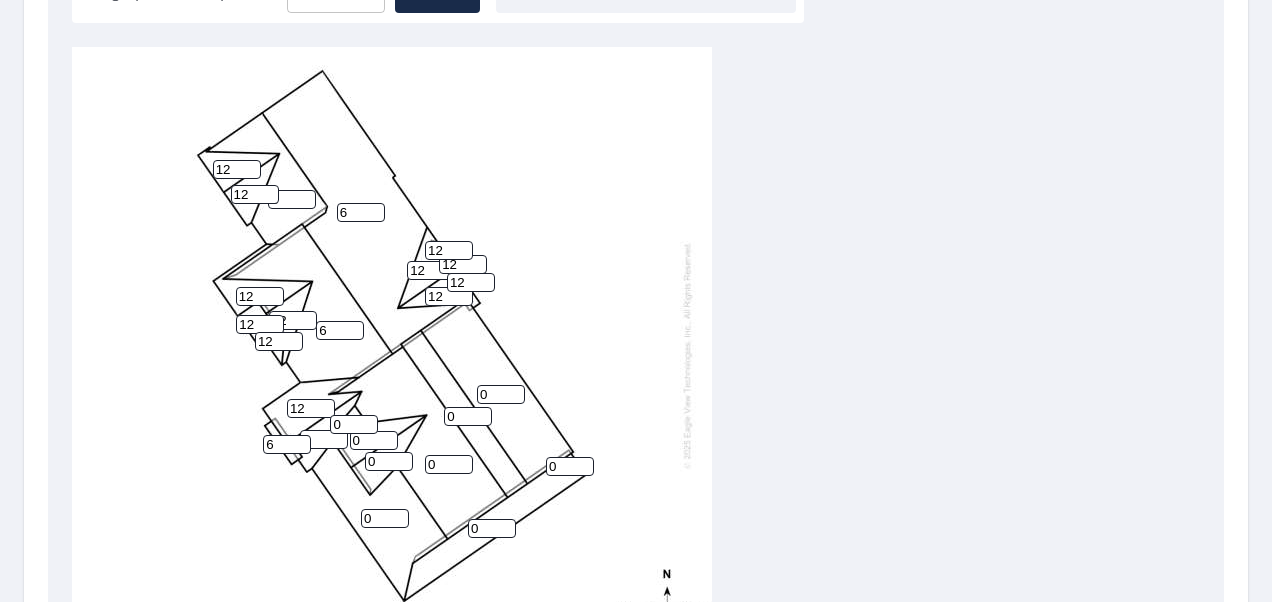 type on "6" 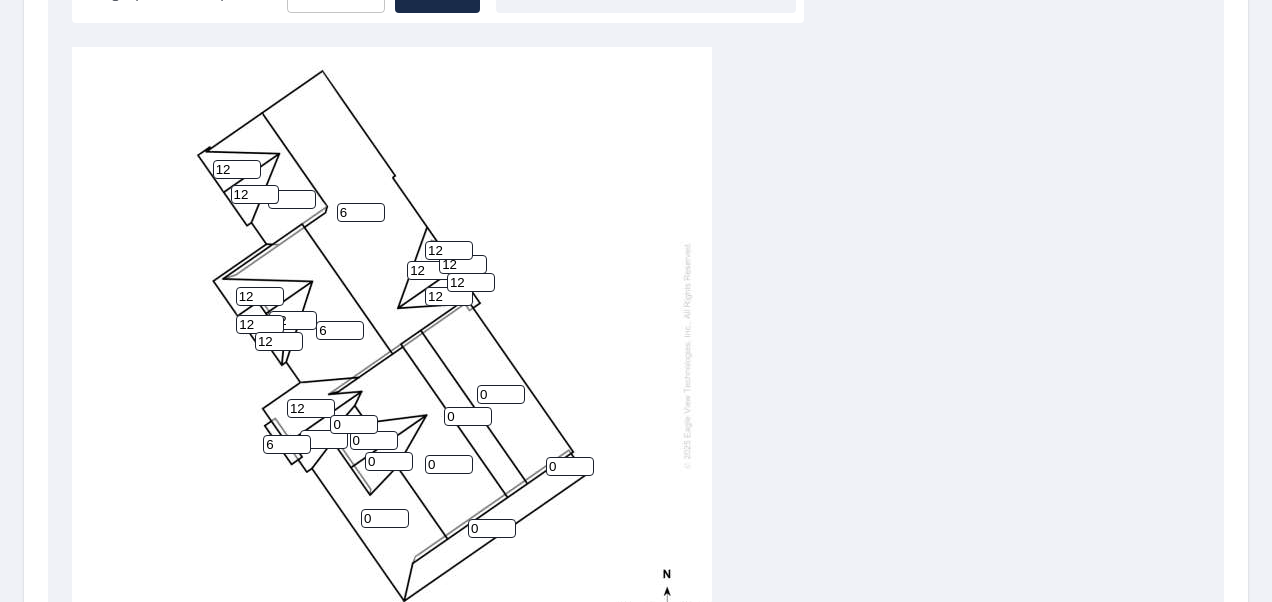 drag, startPoint x: 496, startPoint y: 380, endPoint x: 454, endPoint y: 382, distance: 42.047592 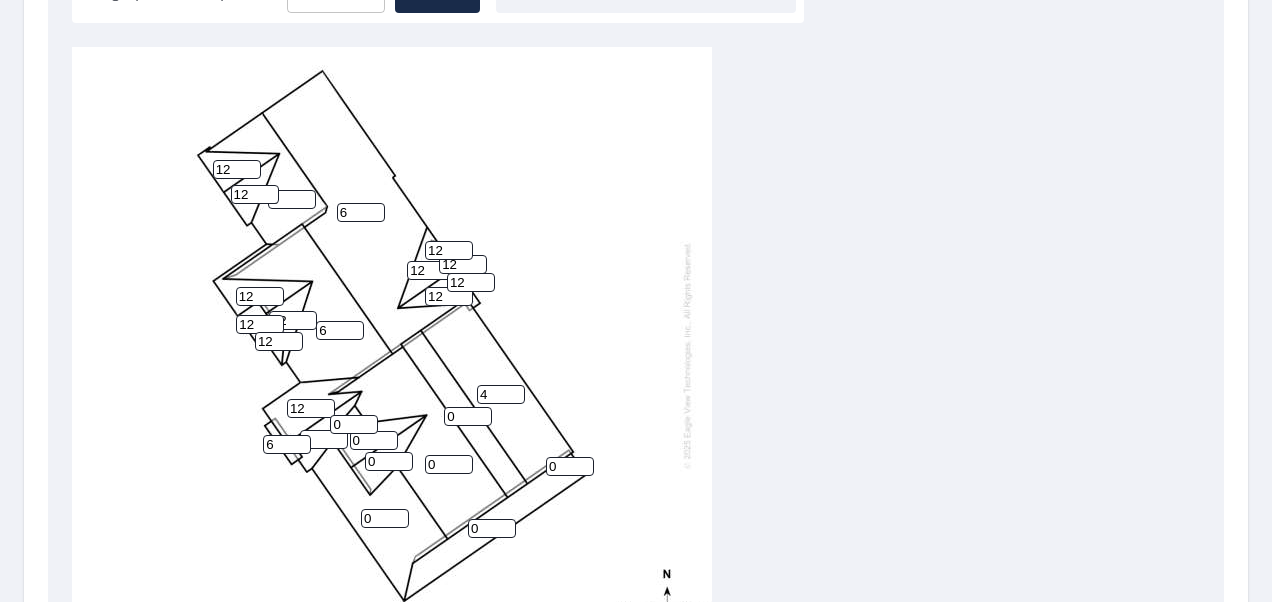 type on "4" 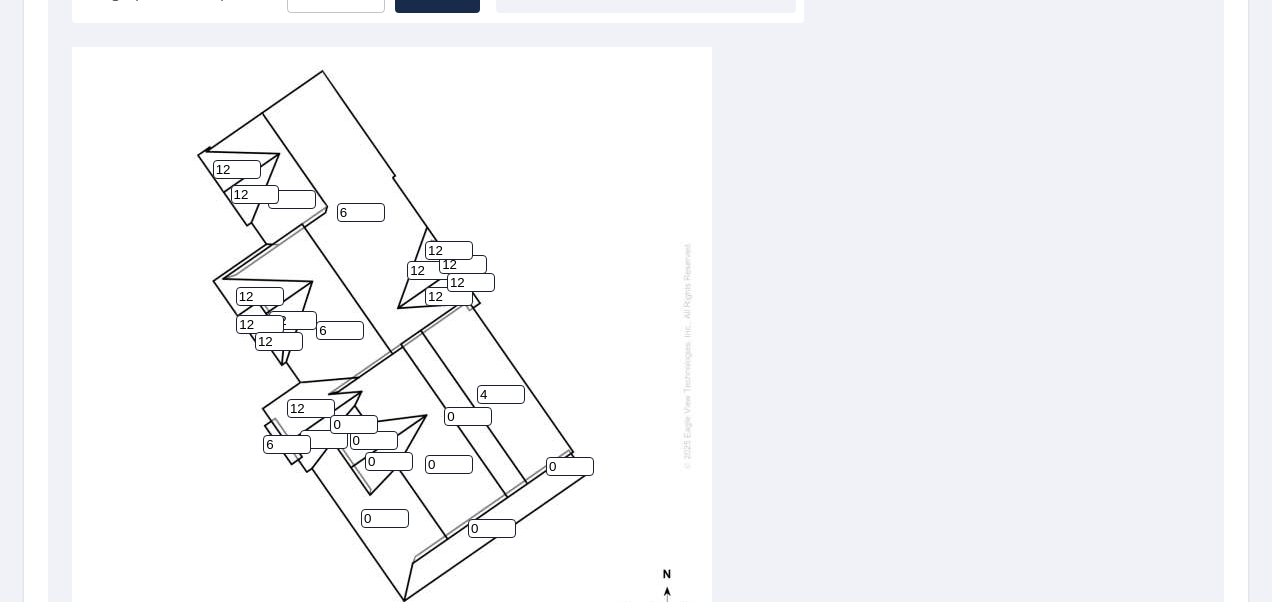 drag, startPoint x: 466, startPoint y: 400, endPoint x: 442, endPoint y: 403, distance: 24.186773 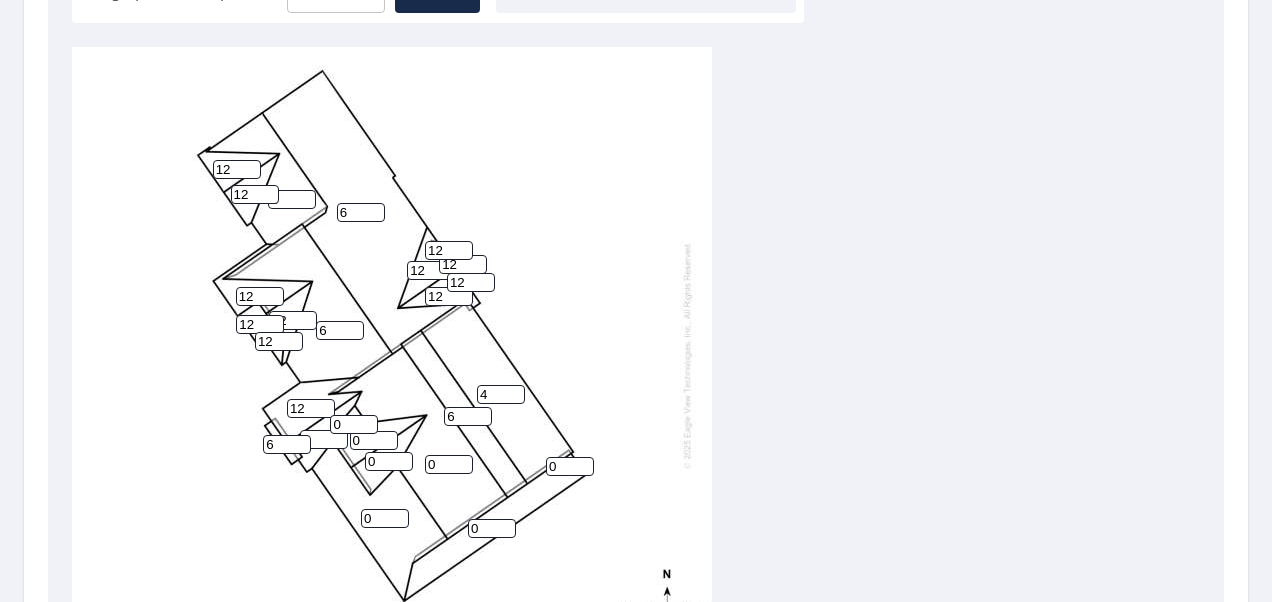 type on "6" 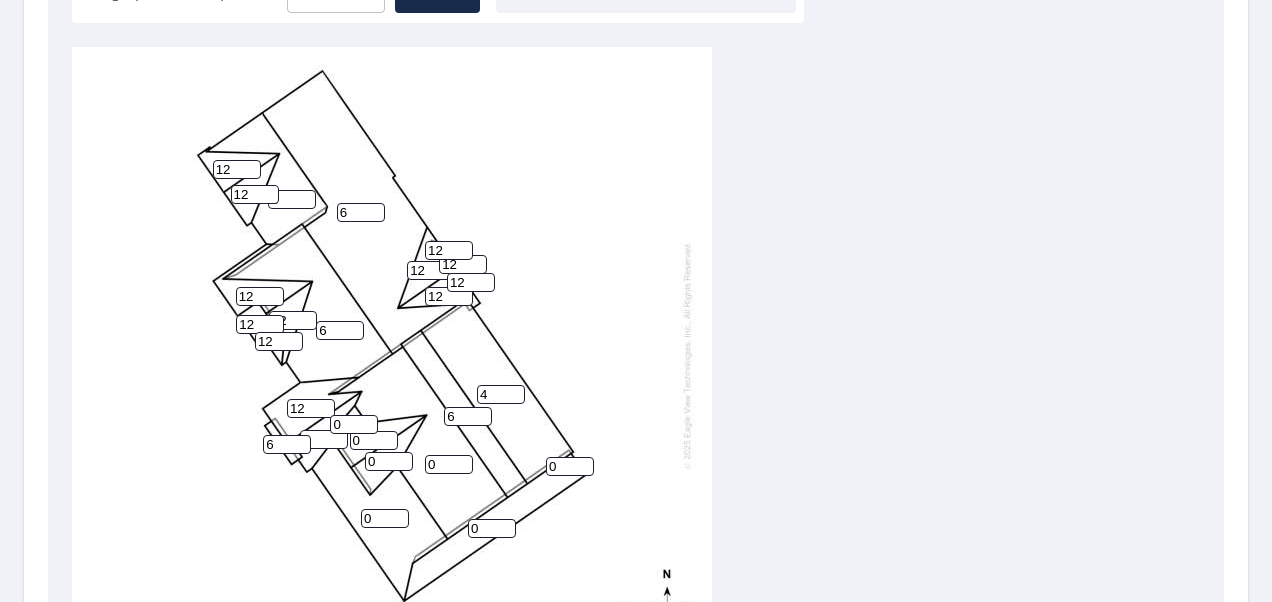 drag, startPoint x: 327, startPoint y: 426, endPoint x: 296, endPoint y: 427, distance: 31.016125 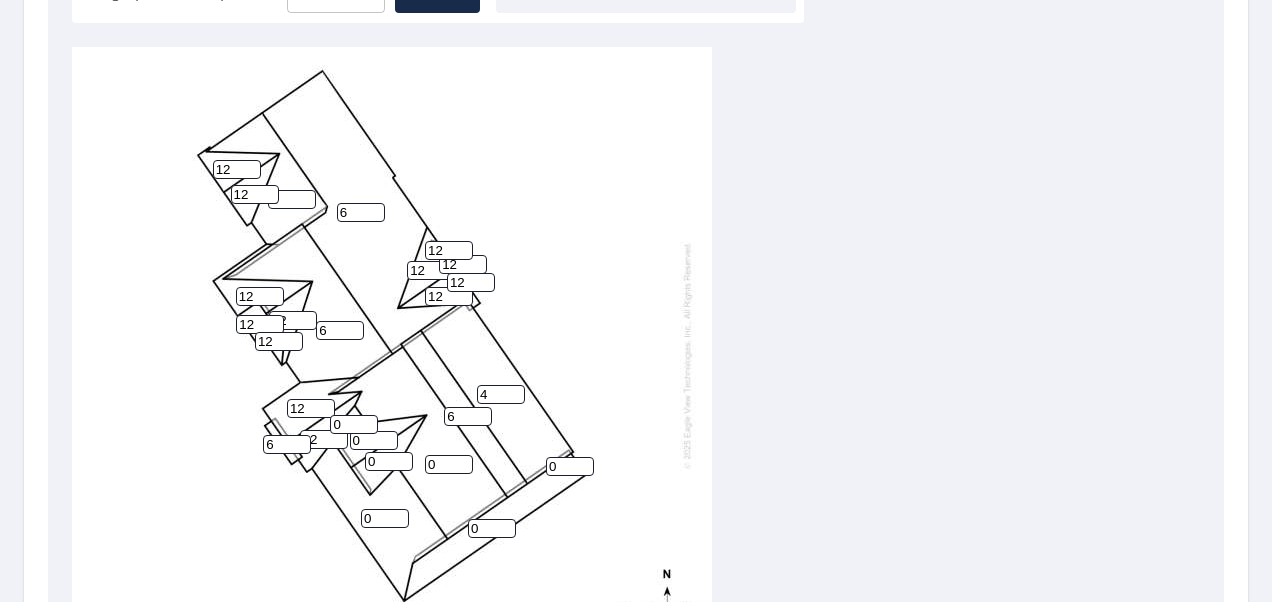 type on "12" 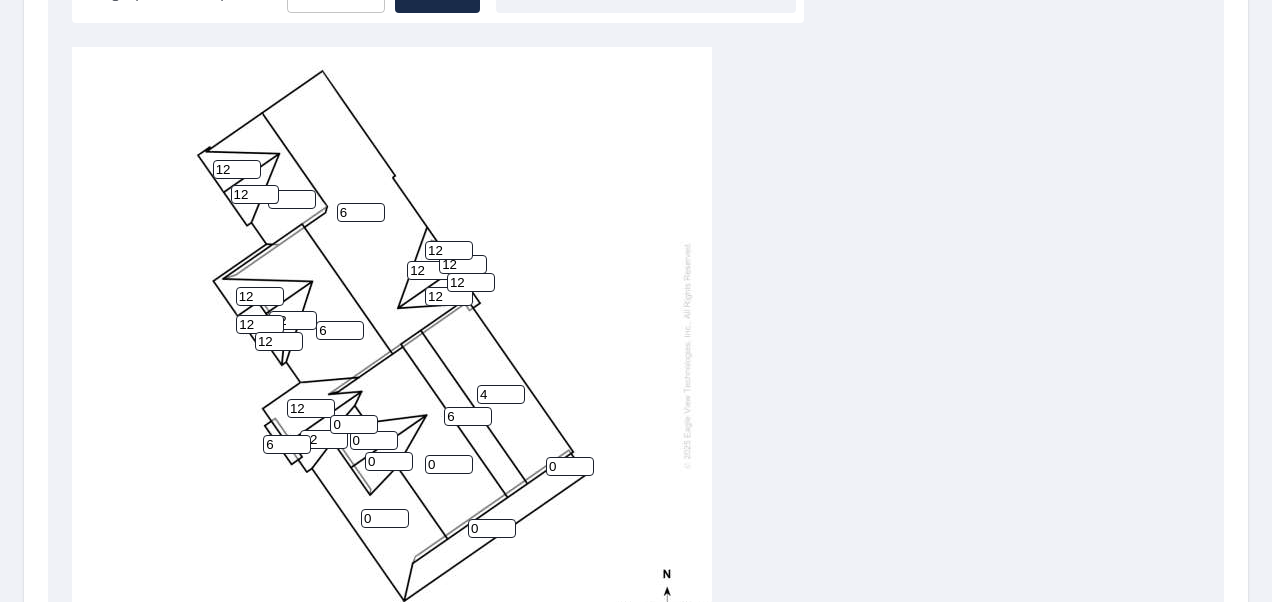 drag, startPoint x: 358, startPoint y: 416, endPoint x: 312, endPoint y: 418, distance: 46.043457 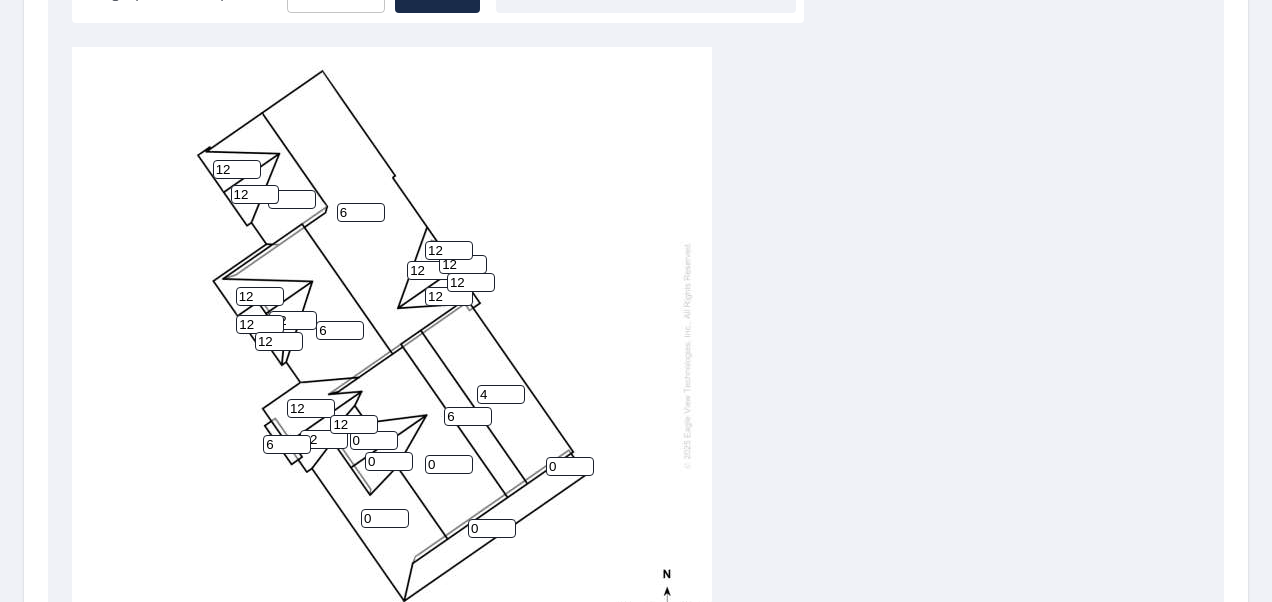 type on "12" 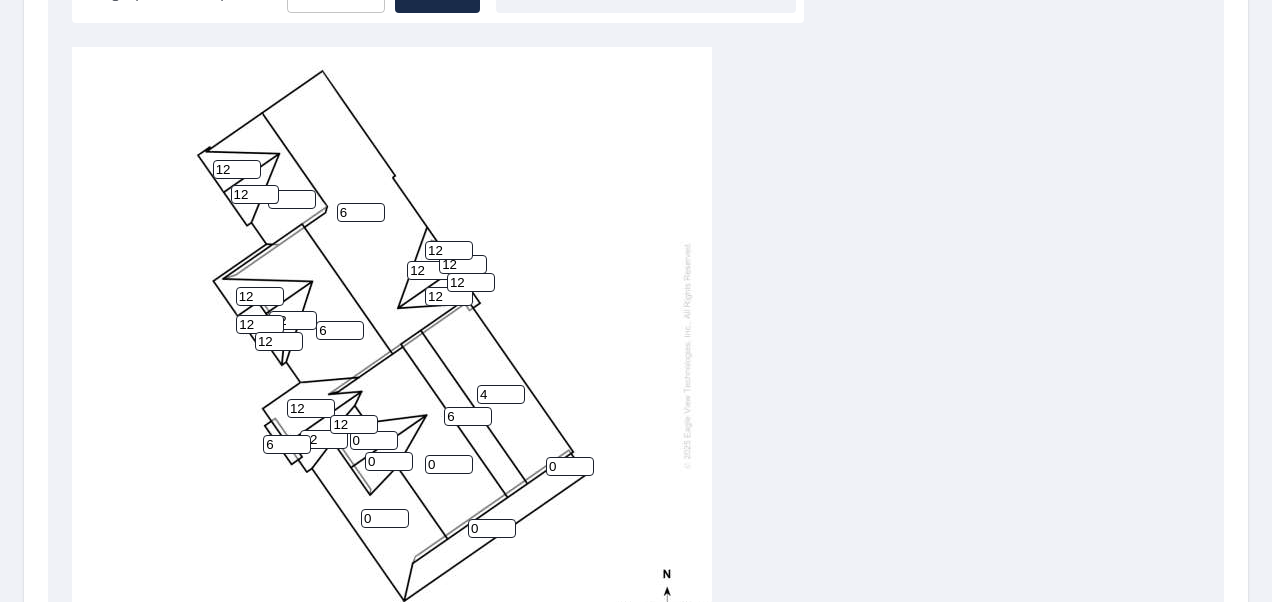drag, startPoint x: 371, startPoint y: 428, endPoint x: 340, endPoint y: 428, distance: 31 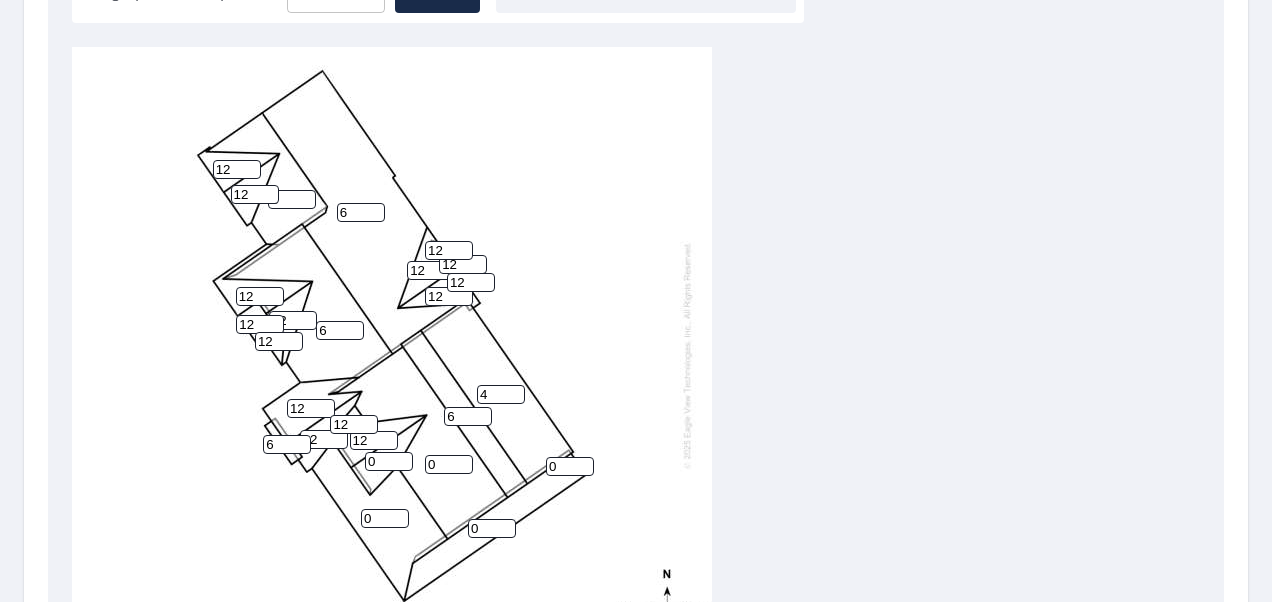 type on "12" 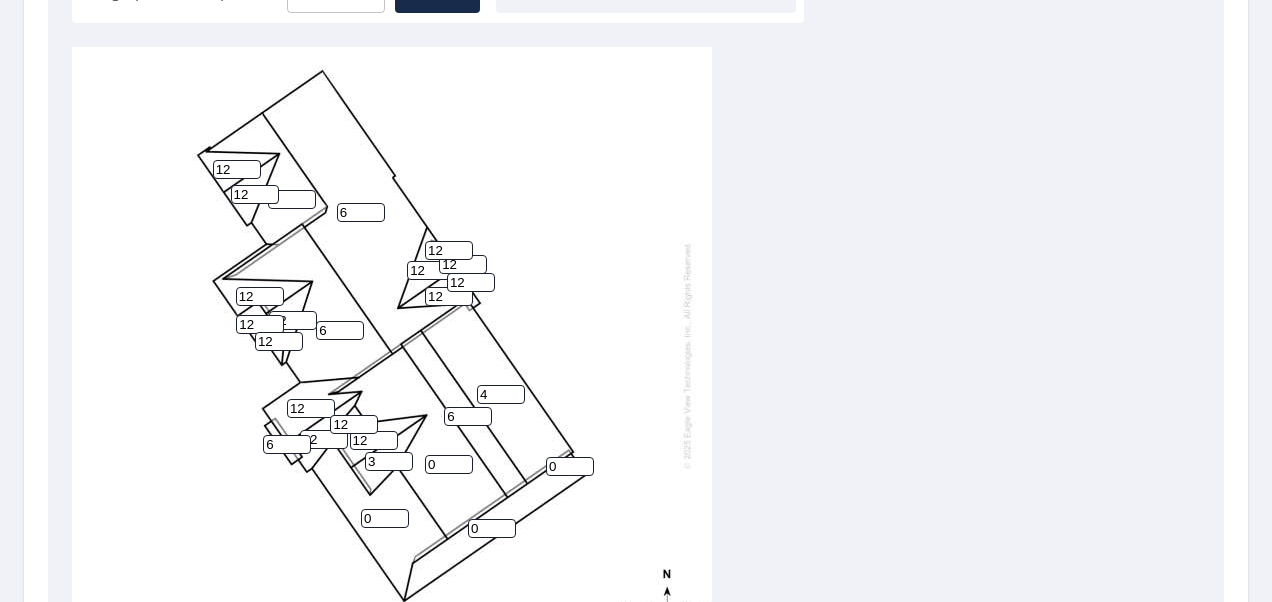 click on "3" at bounding box center (389, 461) 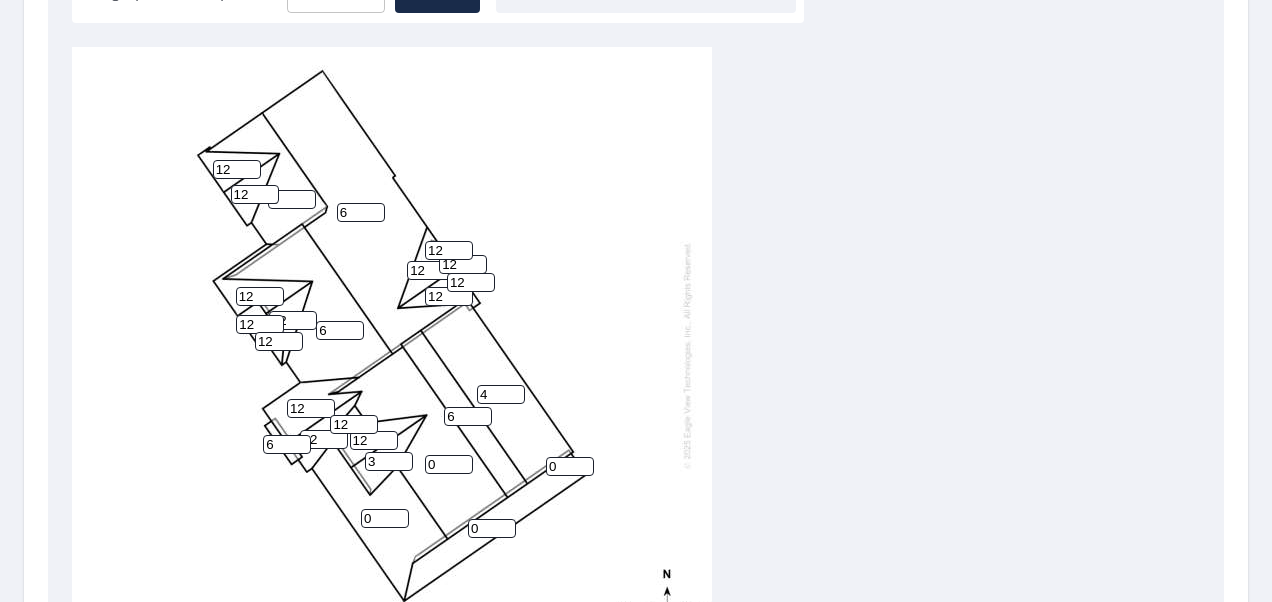 drag, startPoint x: 391, startPoint y: 446, endPoint x: 332, endPoint y: 448, distance: 59.03389 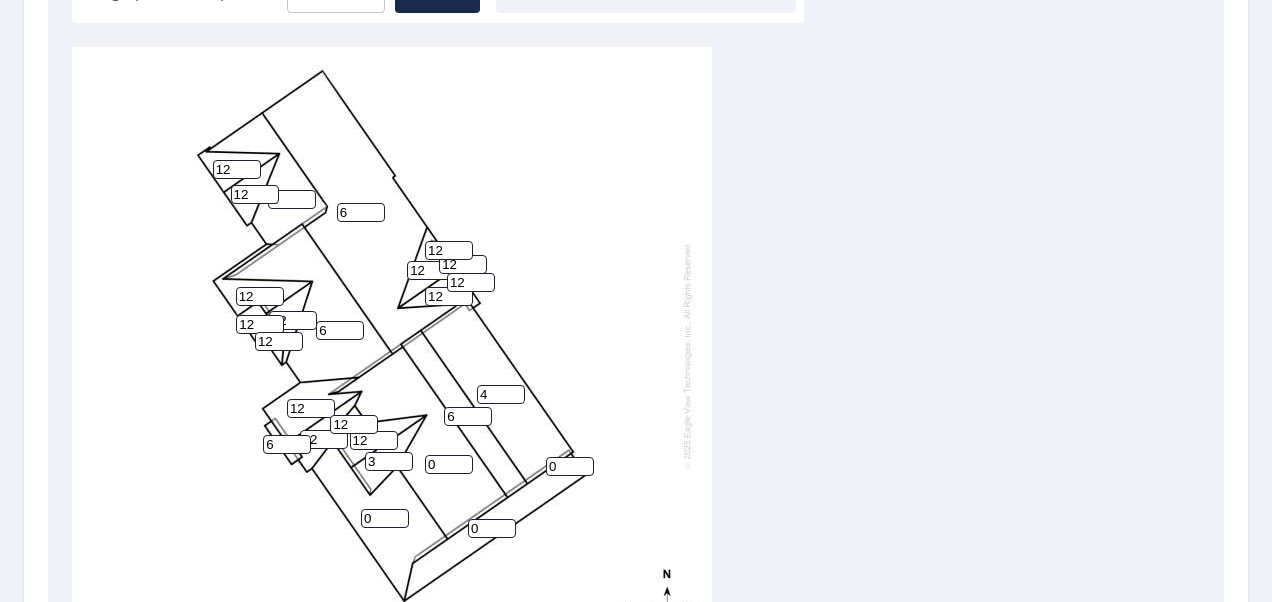 click on "6 0 4 6 0 0 6 6 12 12 12 3 12 12 12 12 12 12 12 6 12 12 0 12 12 12" at bounding box center (383, -9) 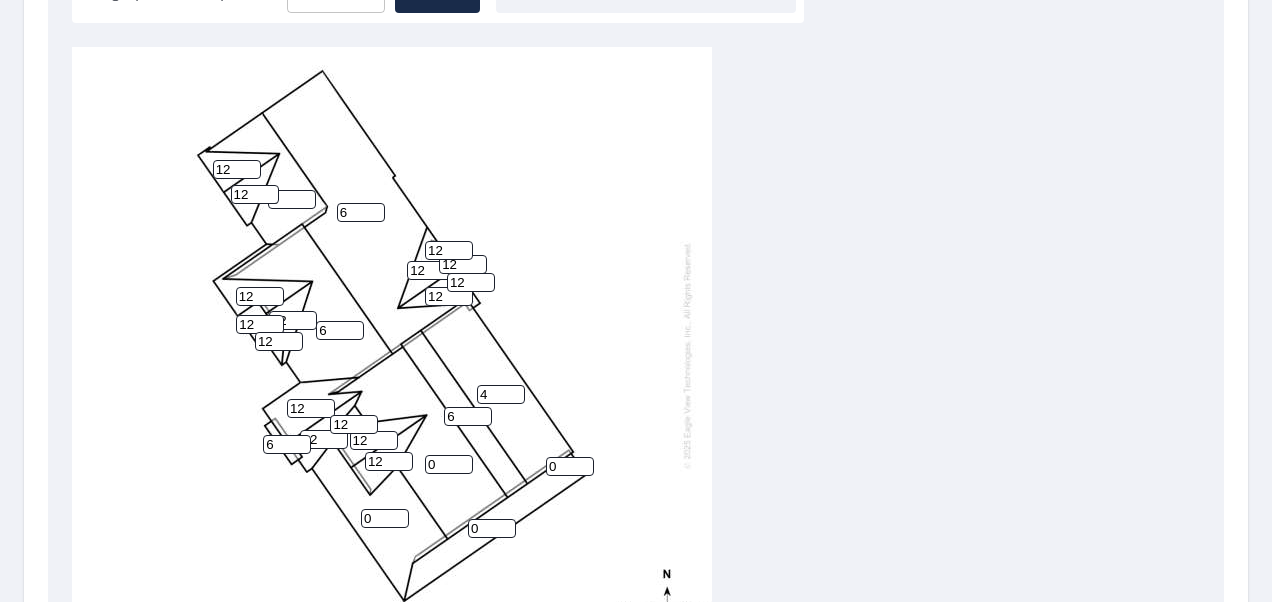 type on "12" 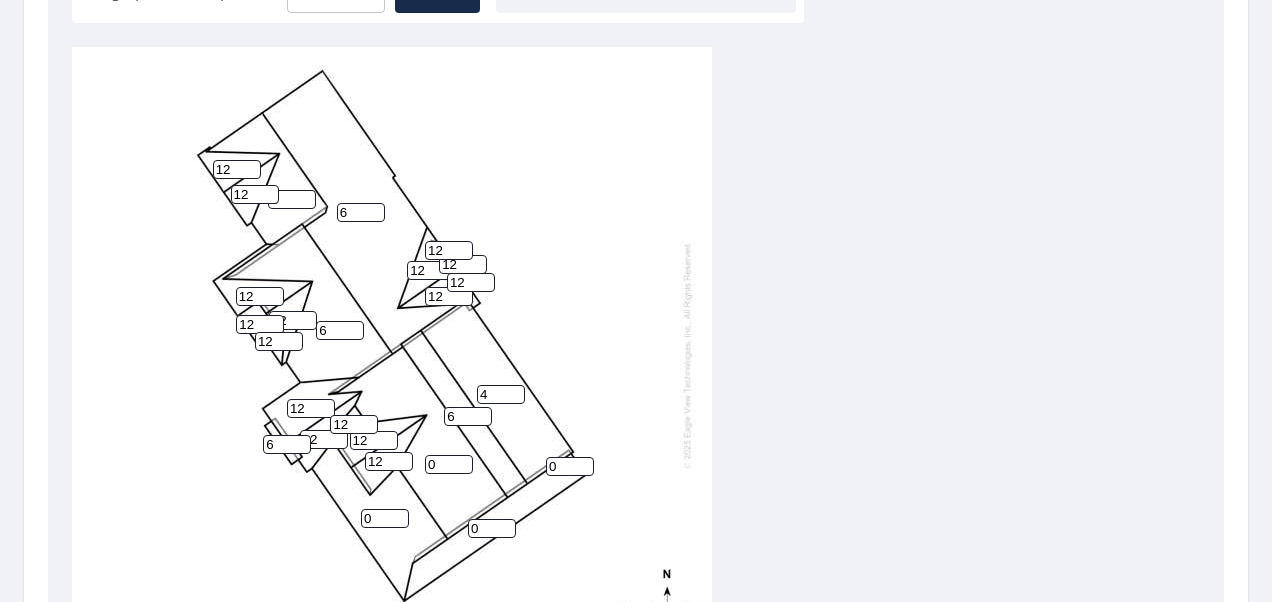 drag, startPoint x: 437, startPoint y: 452, endPoint x: 400, endPoint y: 454, distance: 37.054016 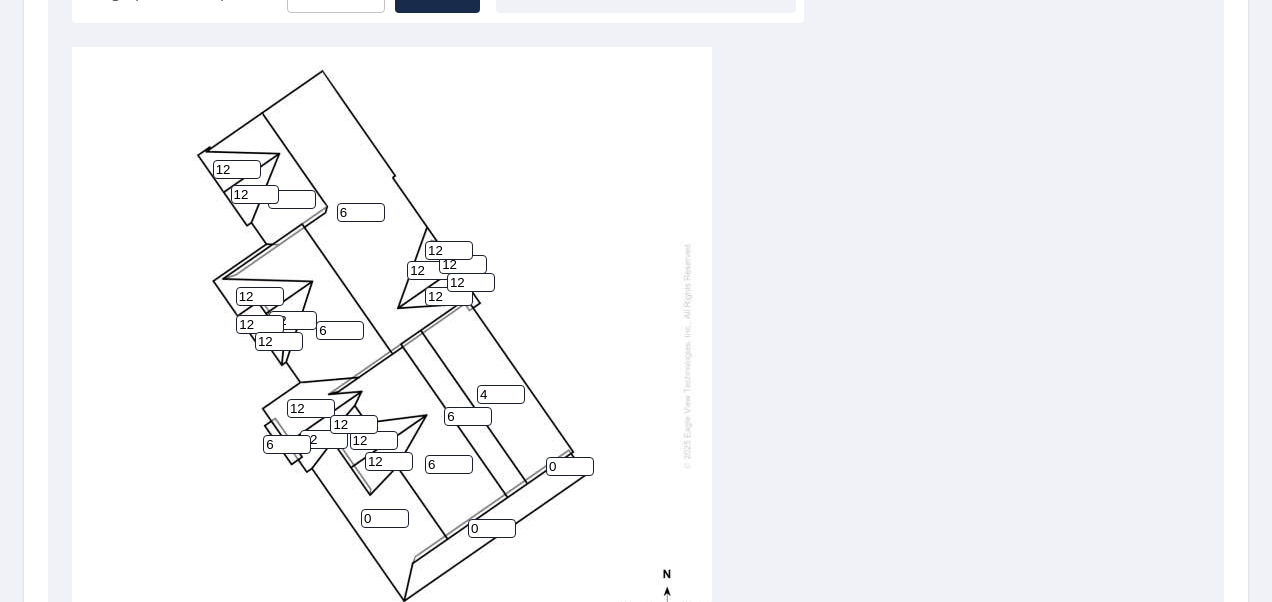 type on "6" 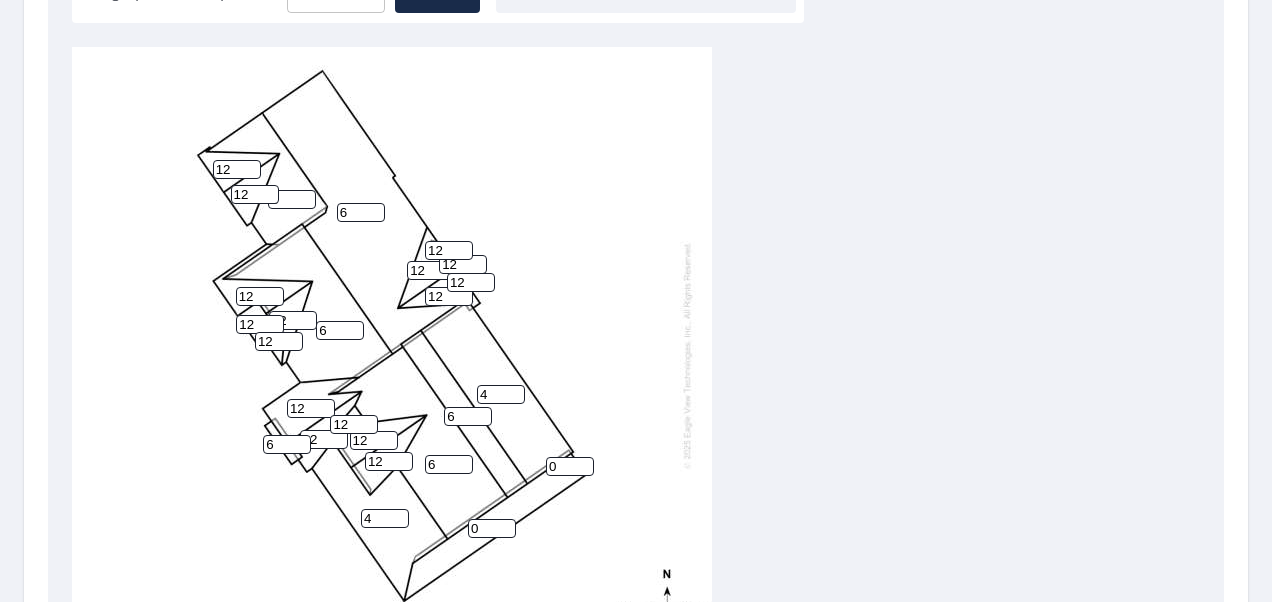drag, startPoint x: 394, startPoint y: 499, endPoint x: 354, endPoint y: 504, distance: 40.311287 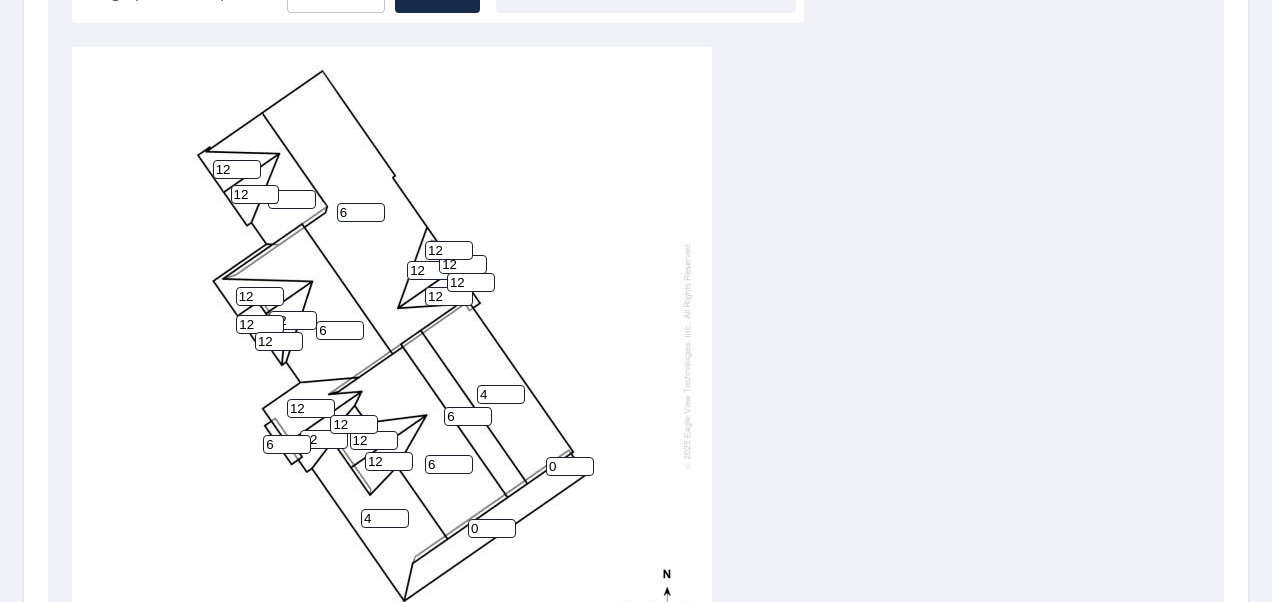 click on "[NUMBER]" at bounding box center [385, 518] 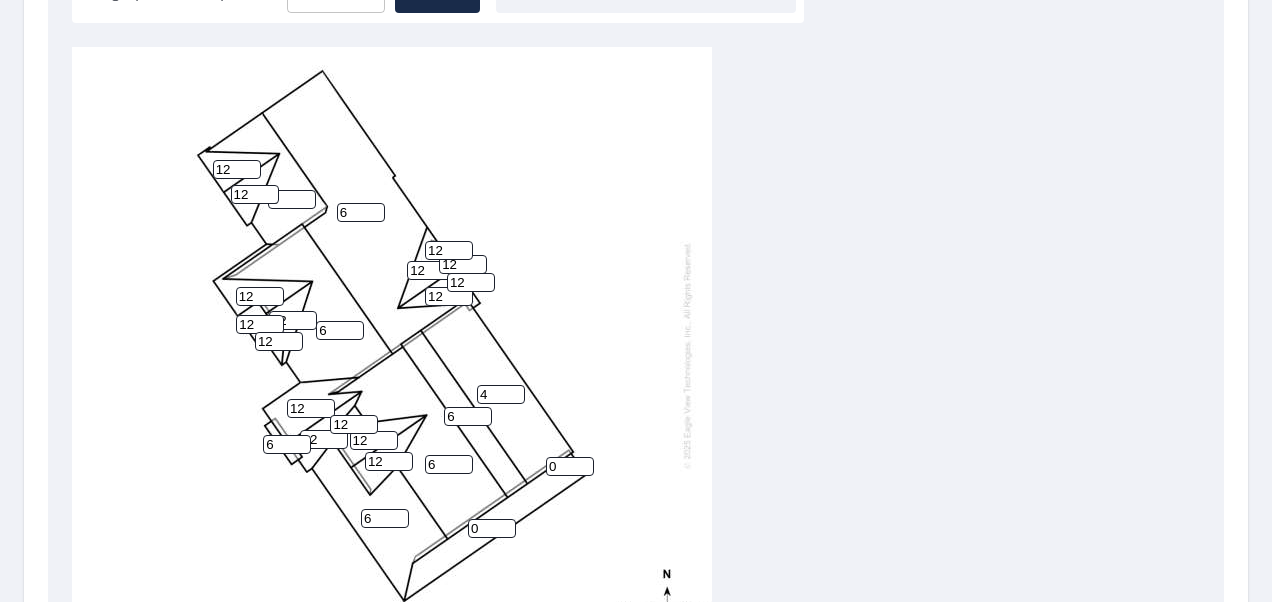 type on "6" 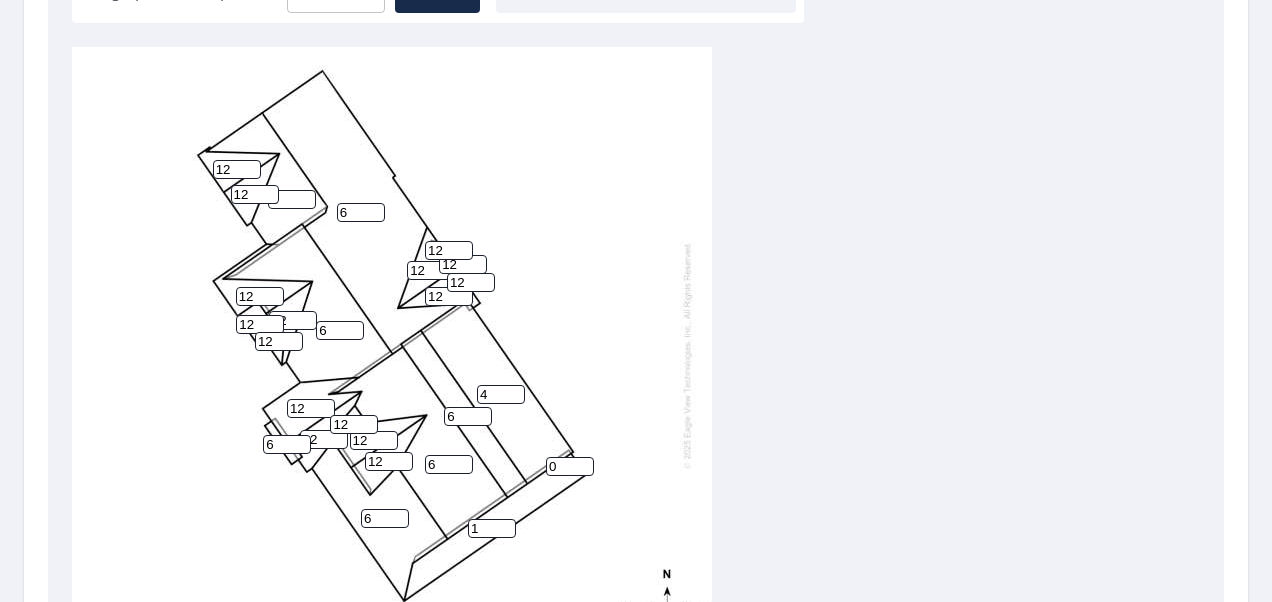 click on "1" at bounding box center [492, 528] 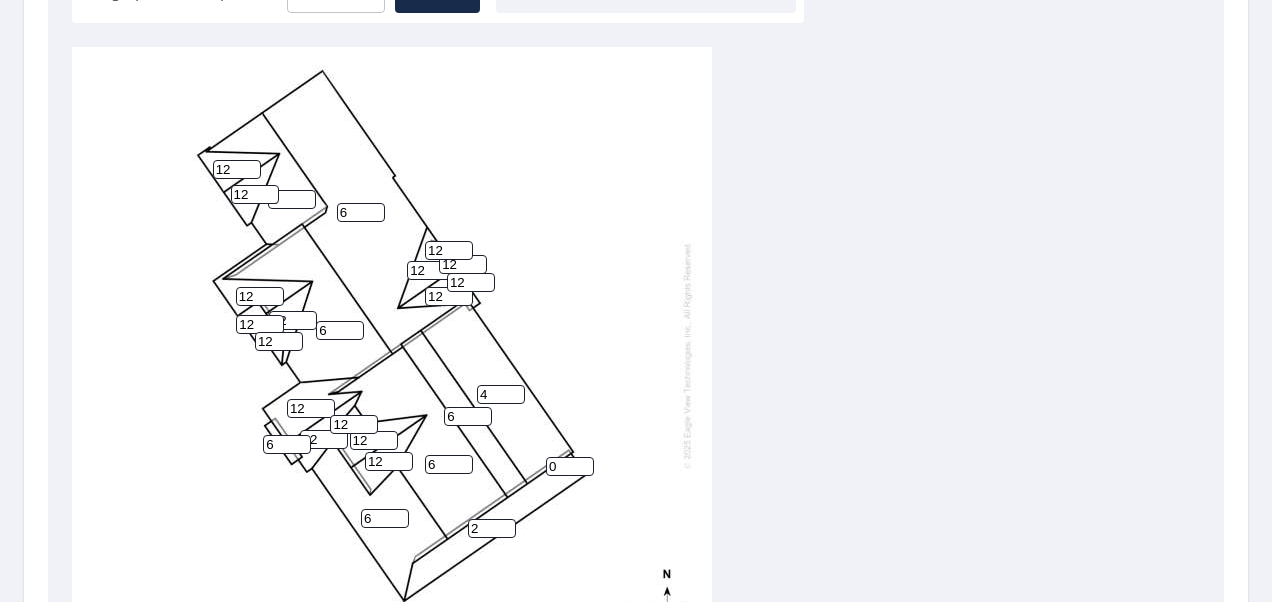 click on "2" at bounding box center [492, 528] 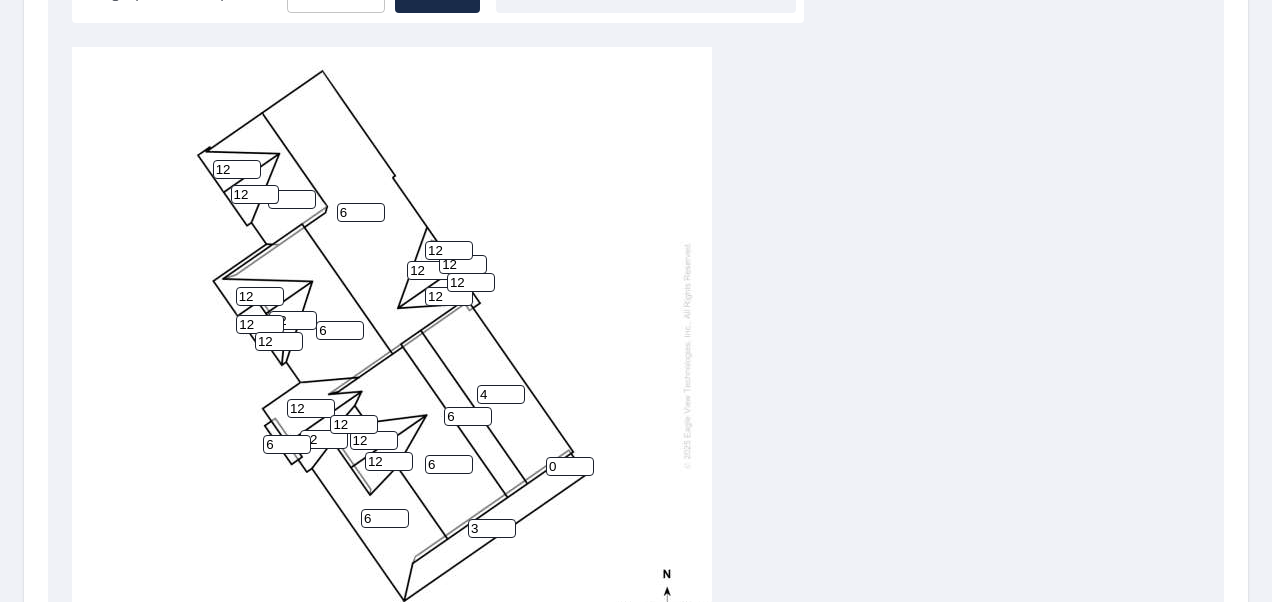 click on "3" at bounding box center [492, 528] 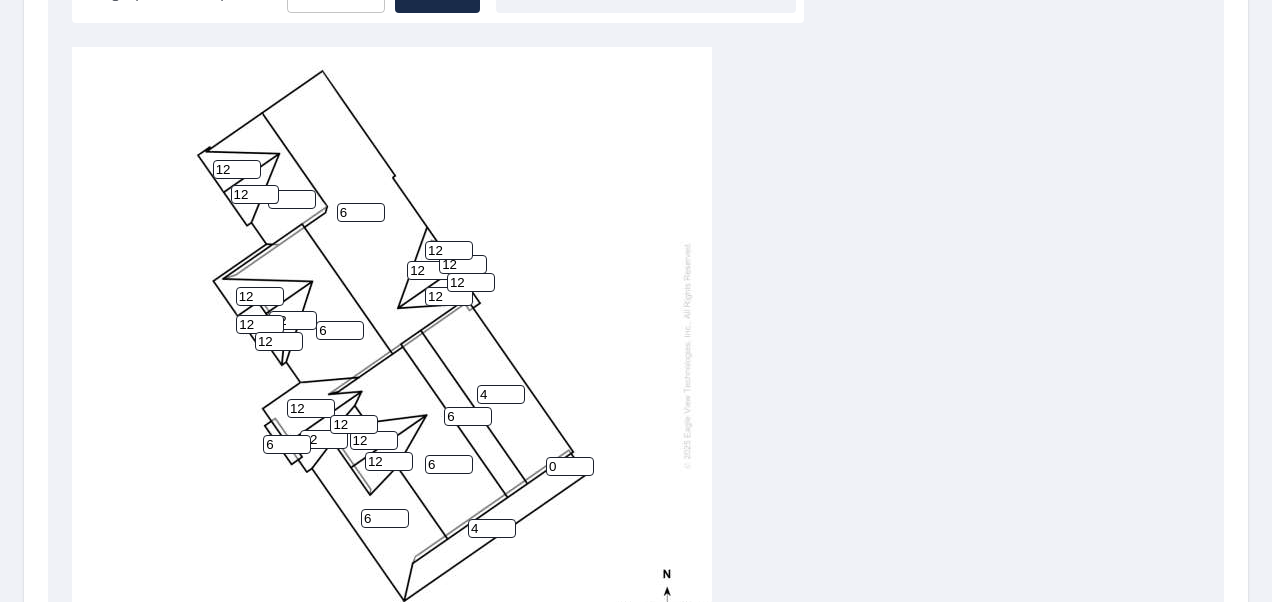 click on "4" at bounding box center (492, 528) 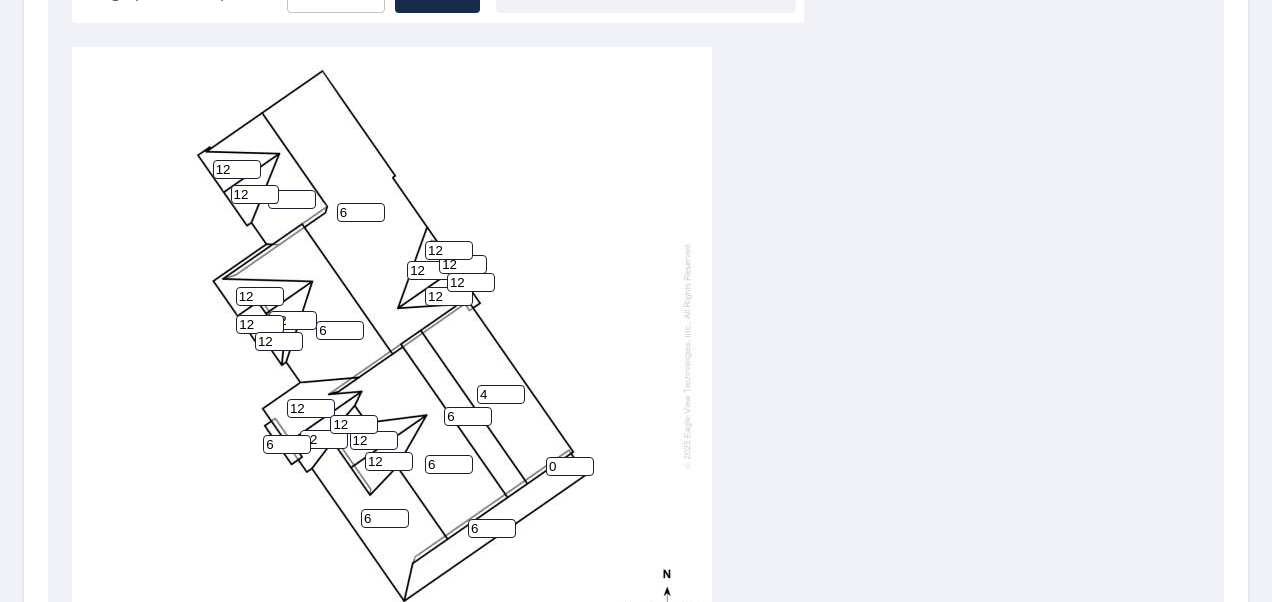 type on "6" 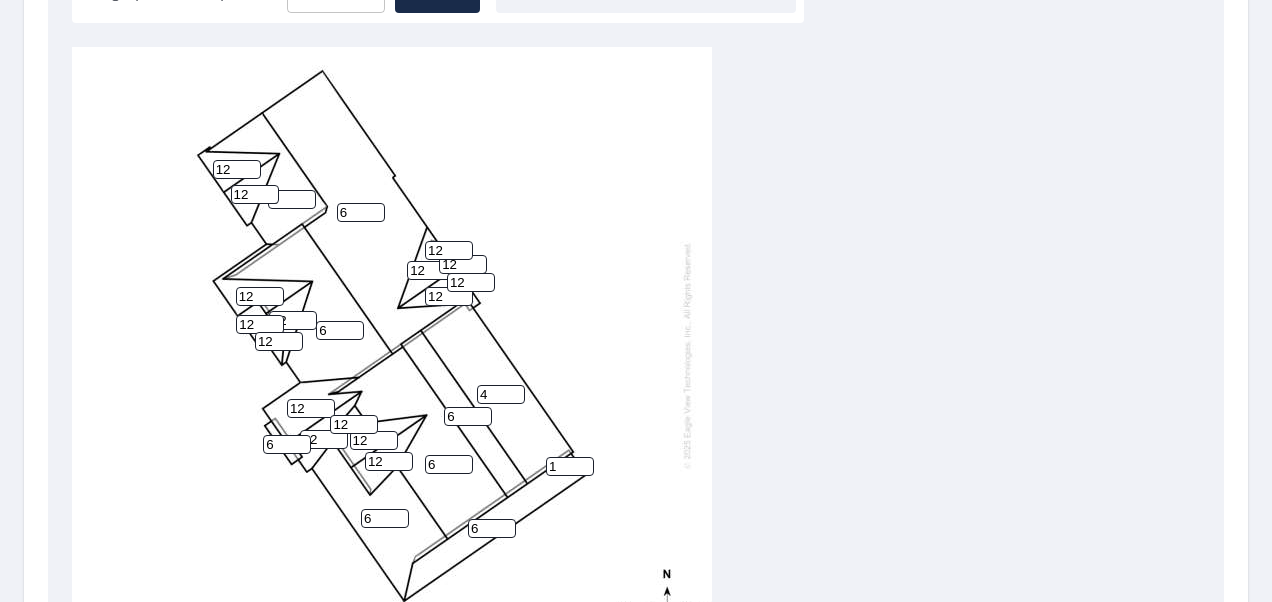 click on "1" at bounding box center [570, 466] 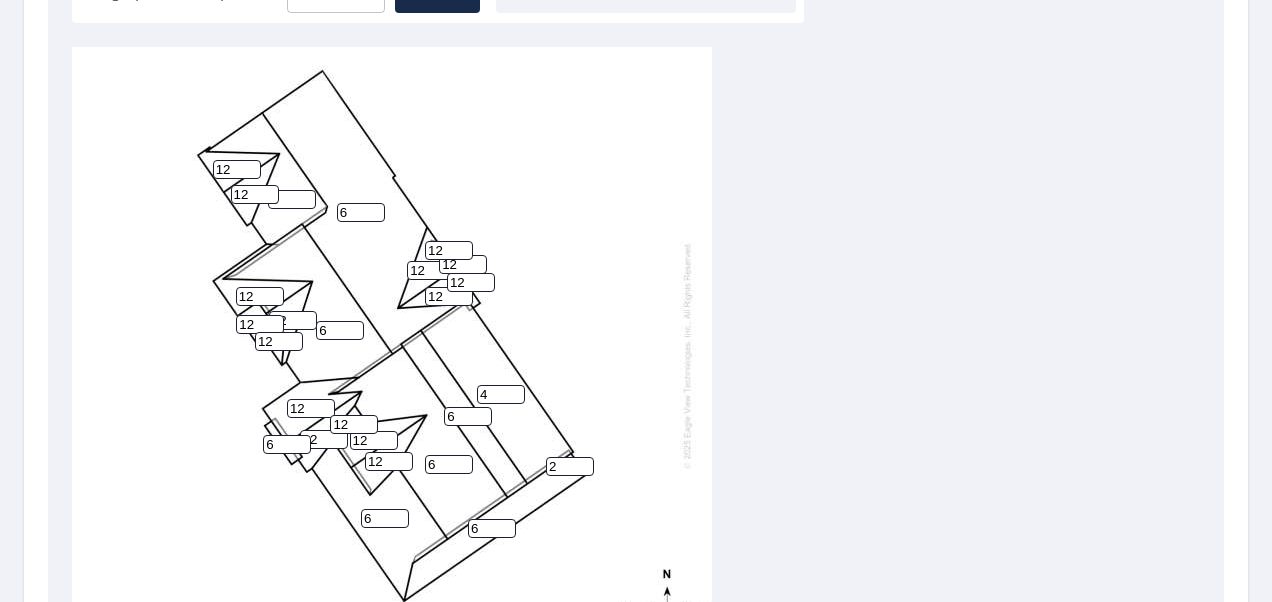 click on "2" at bounding box center (570, 466) 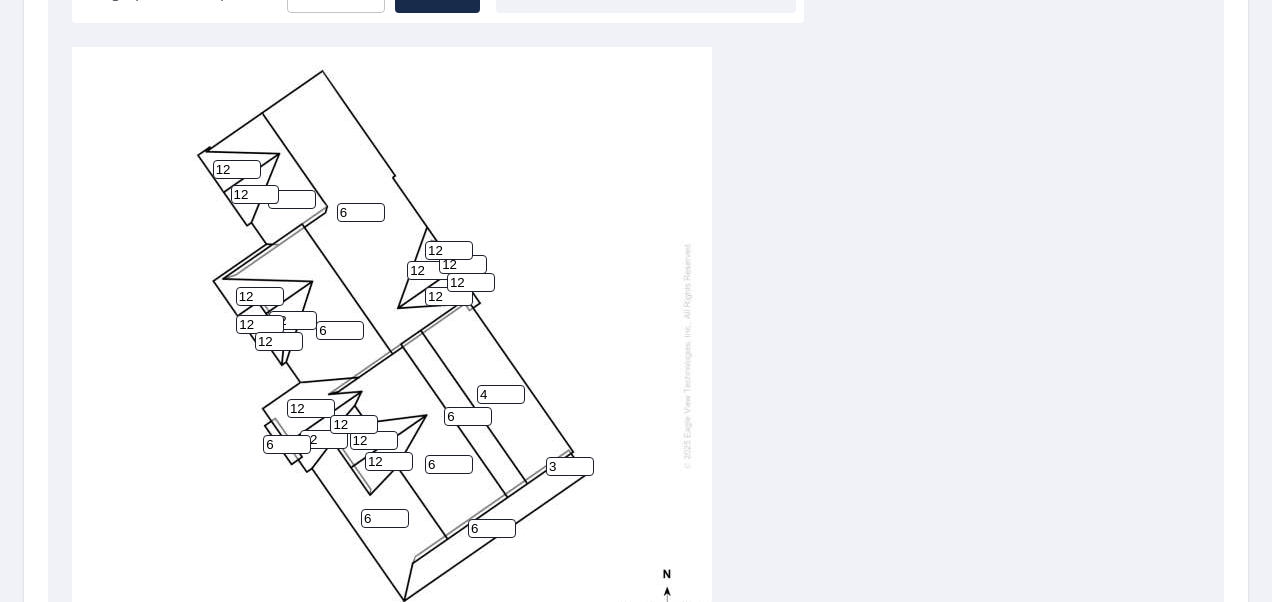 click on "3" at bounding box center [570, 466] 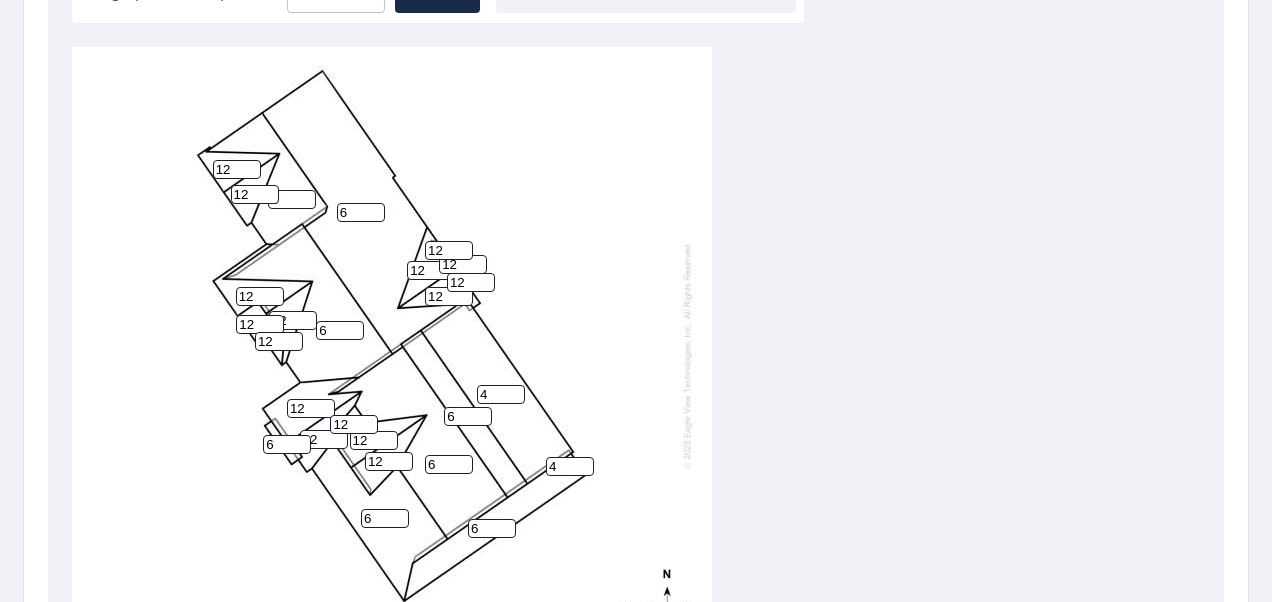 click on "4" at bounding box center [570, 466] 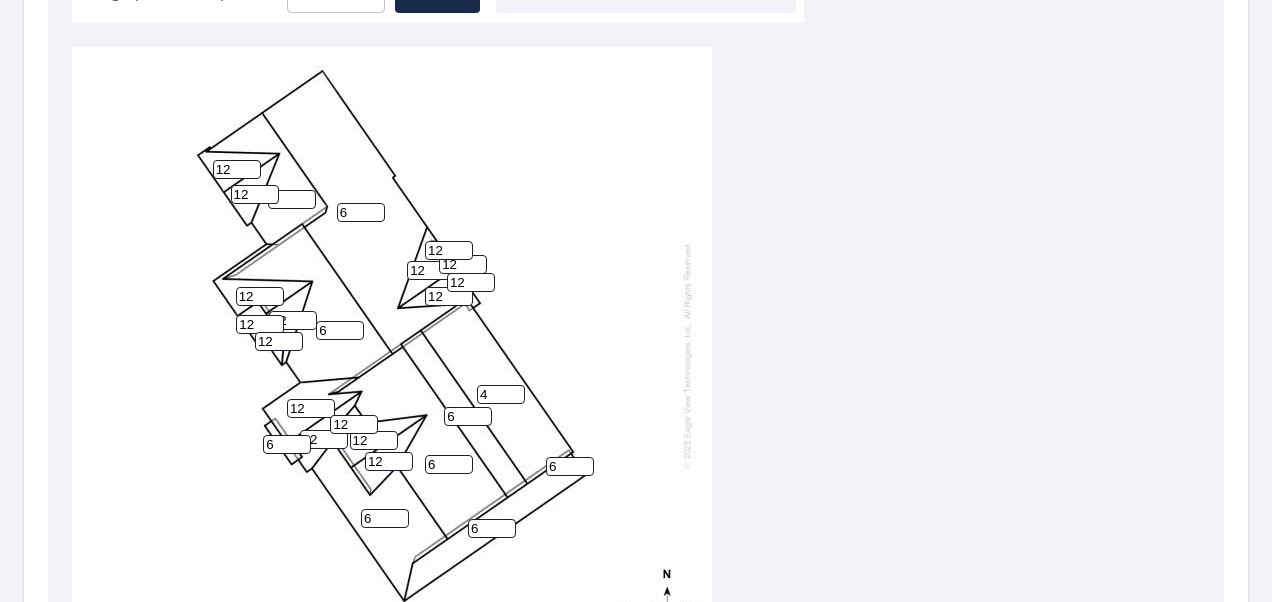 type on "6" 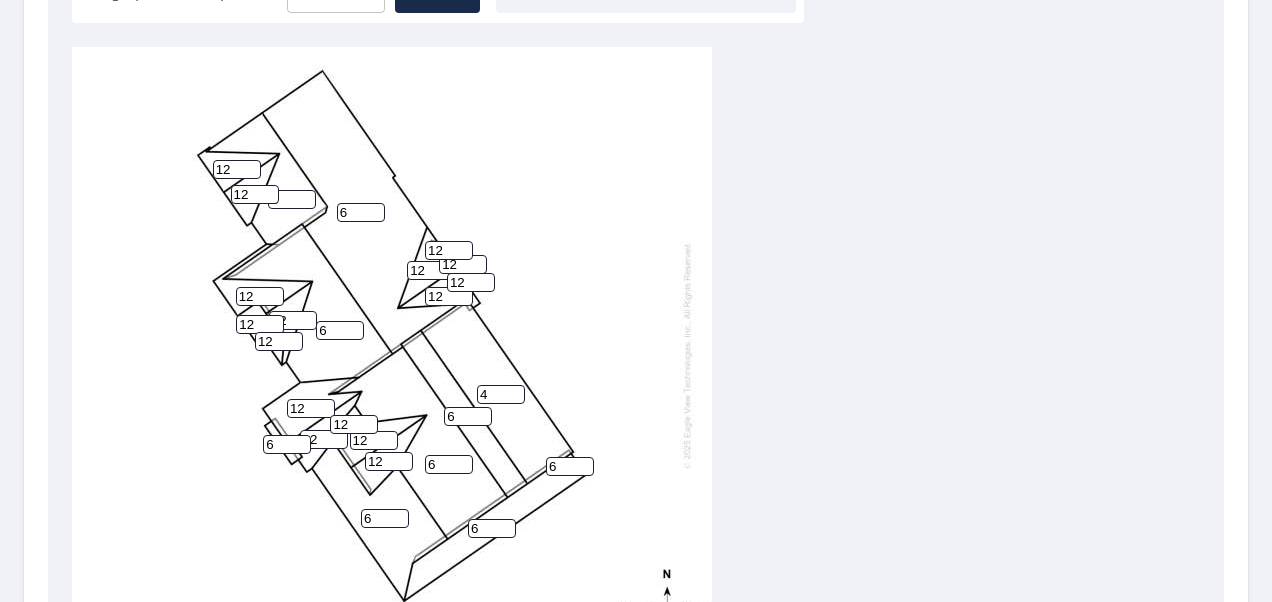 click on "6 6 4 6 6 6 6 6 12 12 12 12 12 12 12 12 12 12 12 6 12 12 6 12 12 12" at bounding box center [636, 361] 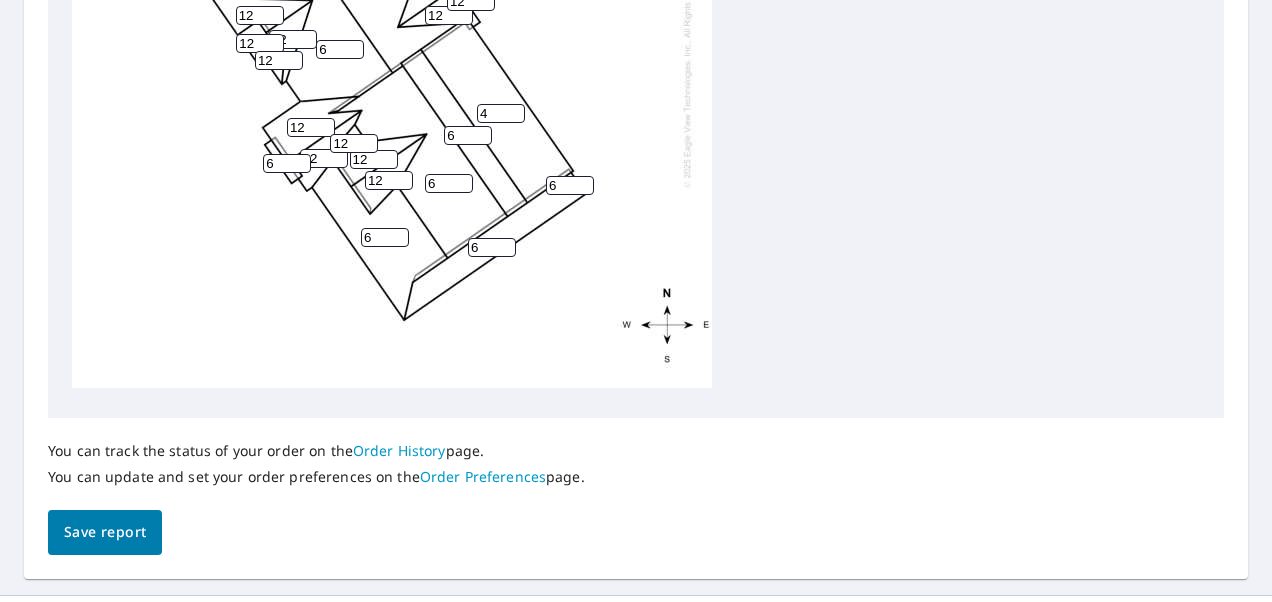 scroll, scrollTop: 980, scrollLeft: 0, axis: vertical 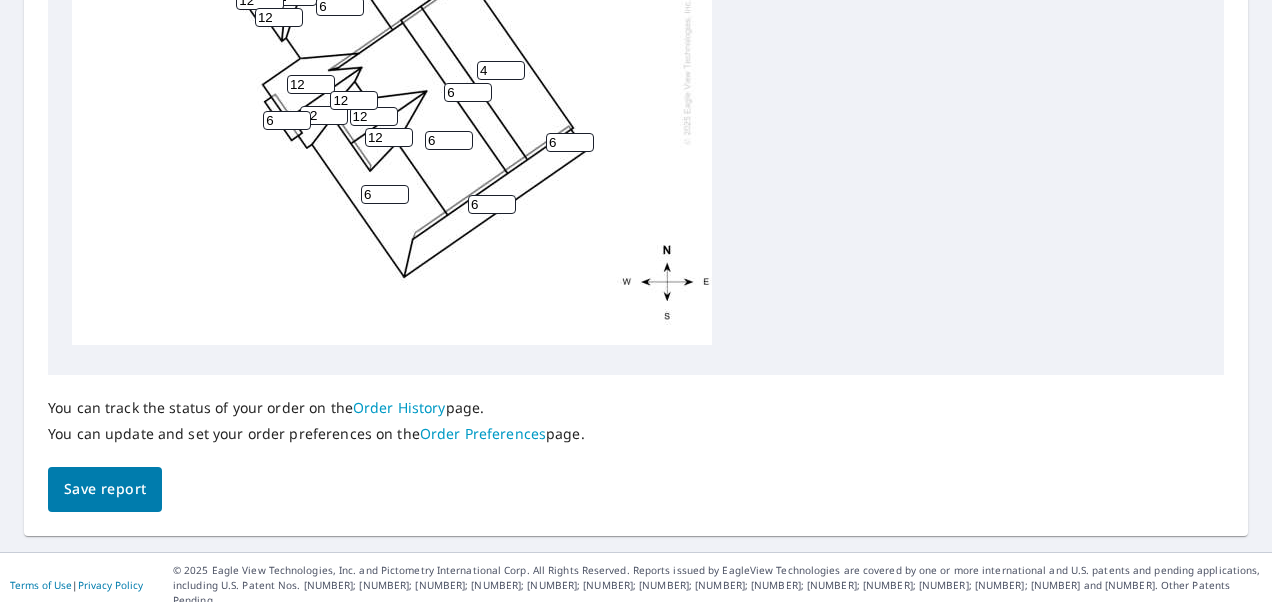 click on "Save report" at bounding box center (105, 489) 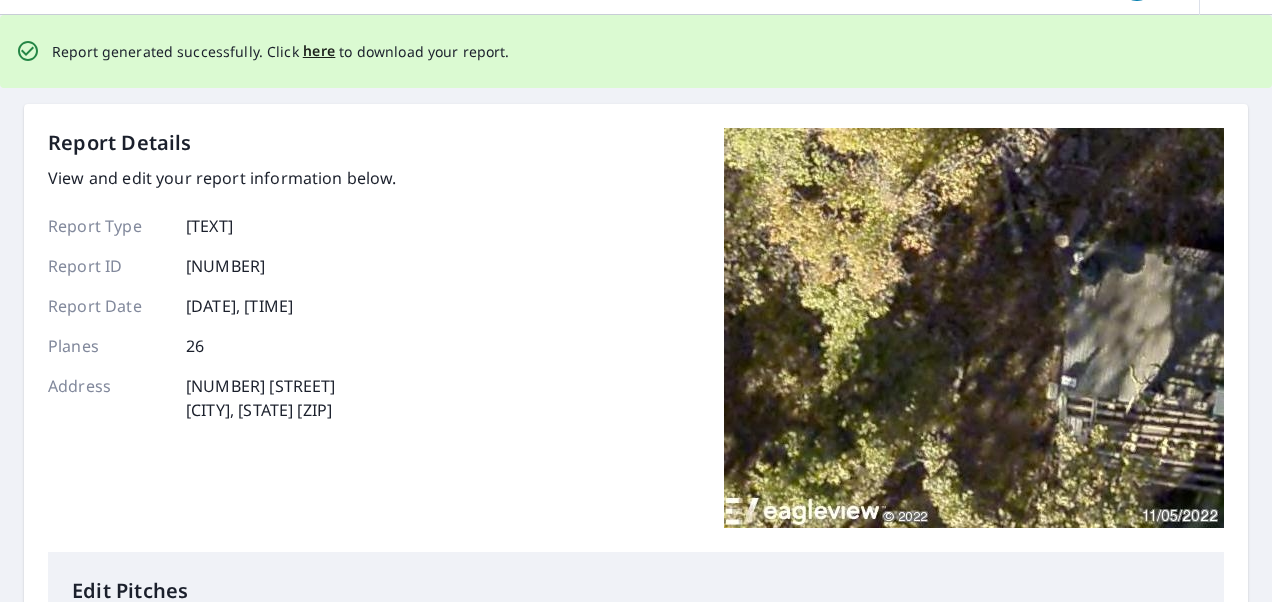 scroll, scrollTop: 0, scrollLeft: 0, axis: both 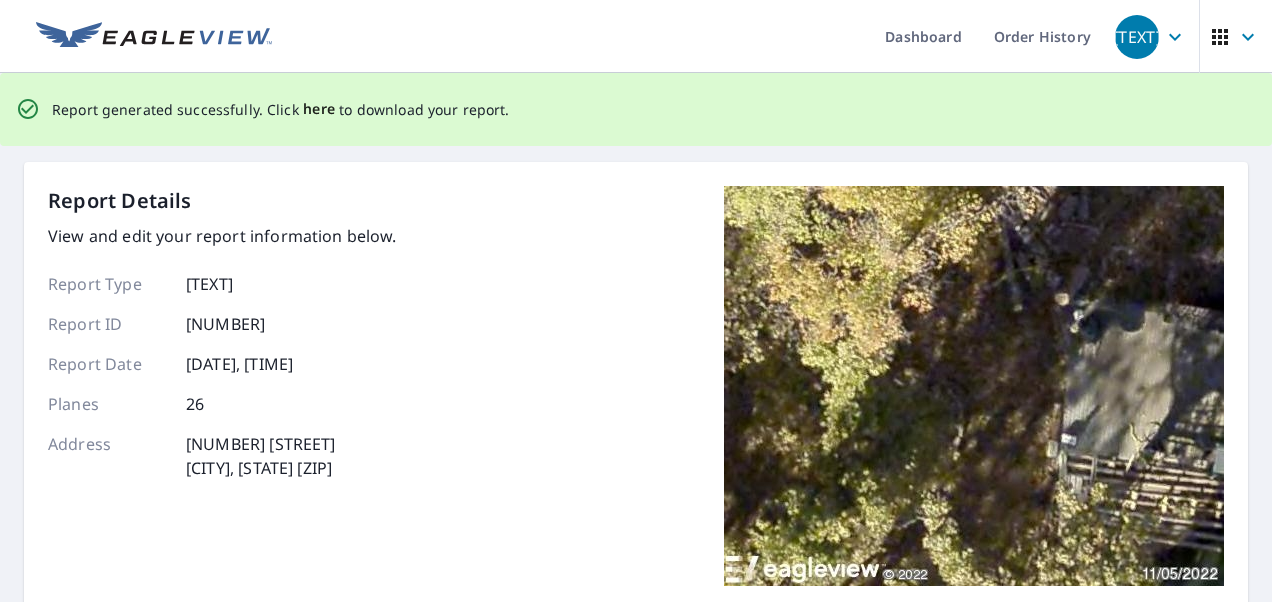 click on "here" at bounding box center (319, 109) 